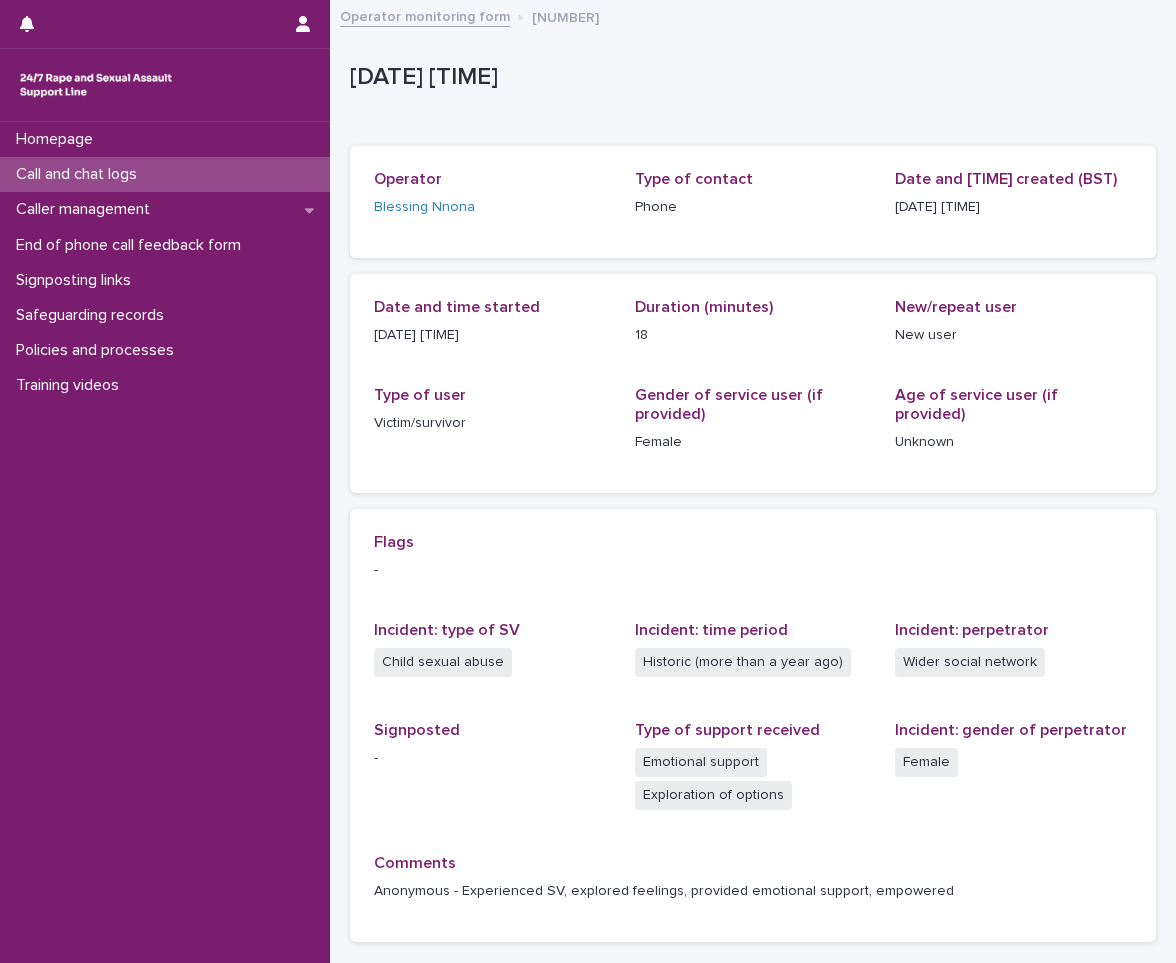 scroll, scrollTop: 0, scrollLeft: 0, axis: both 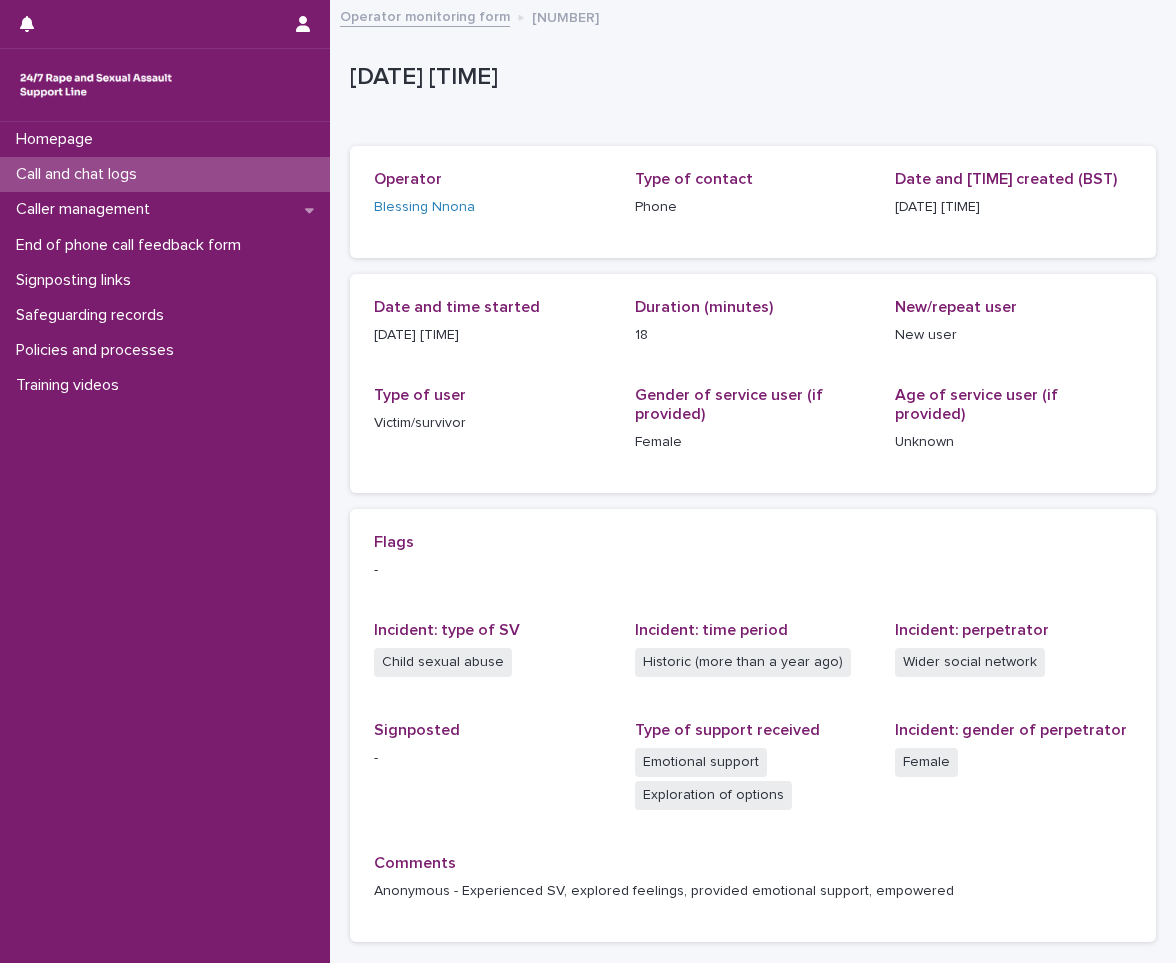 click on "Call and chat logs" at bounding box center (165, 174) 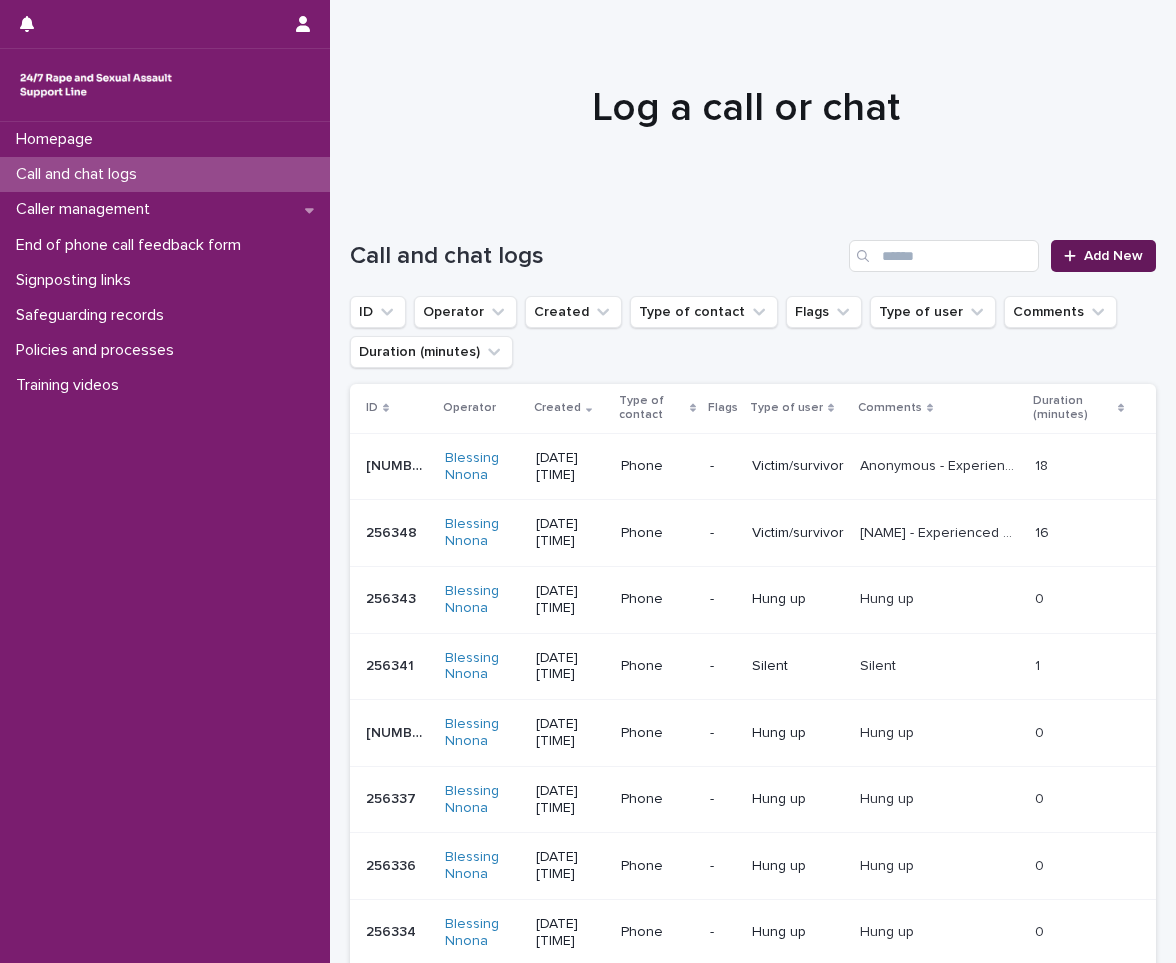 click on "Add New" at bounding box center (1113, 256) 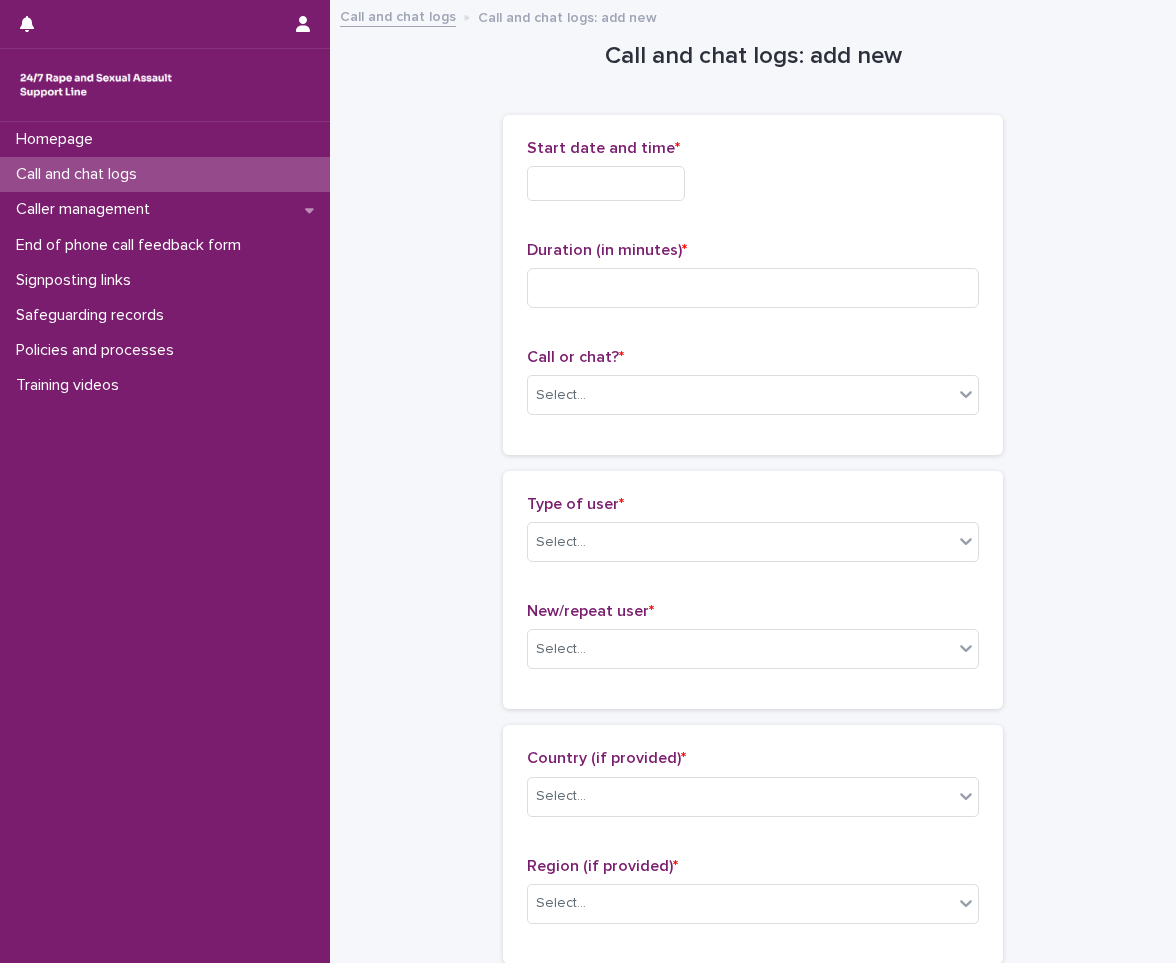click at bounding box center (606, 183) 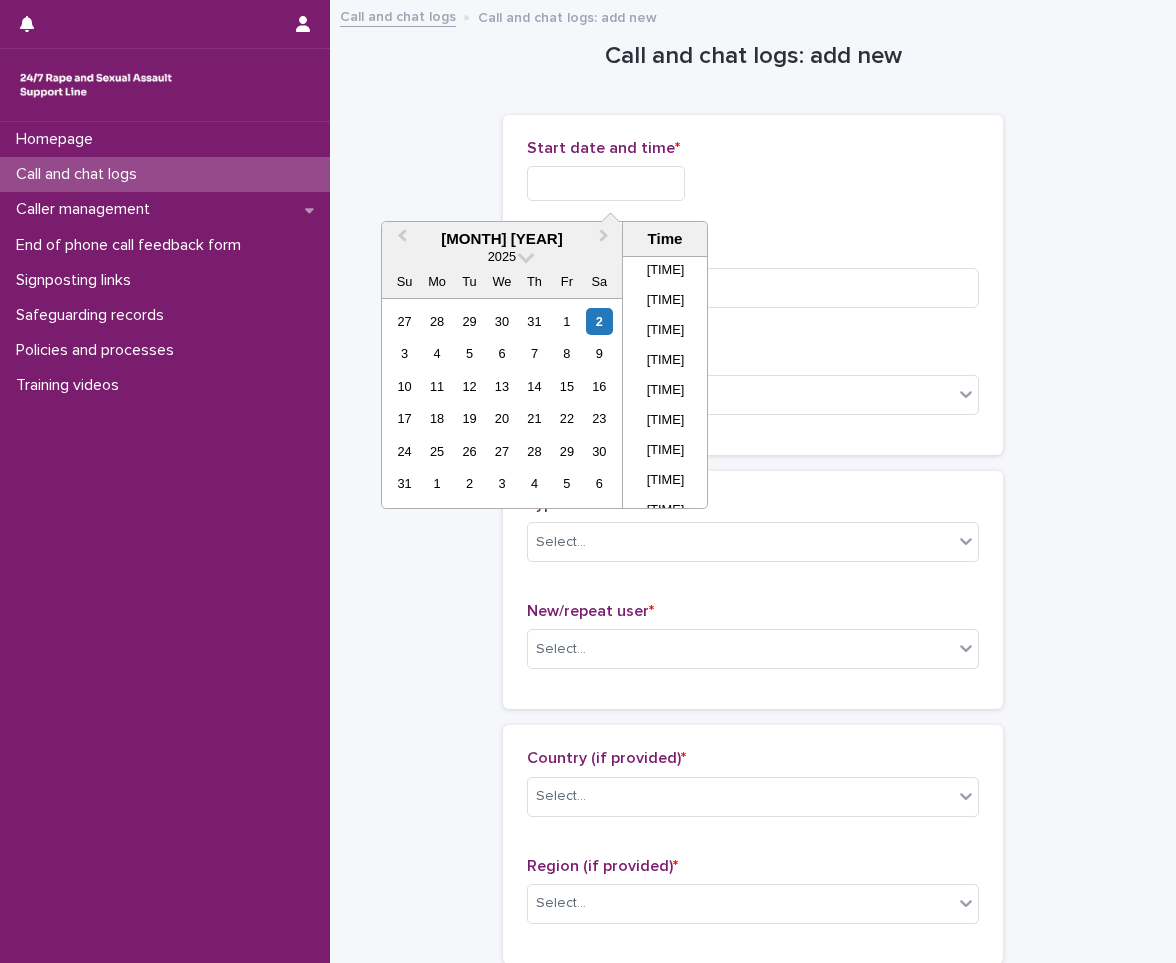 scroll, scrollTop: 70, scrollLeft: 0, axis: vertical 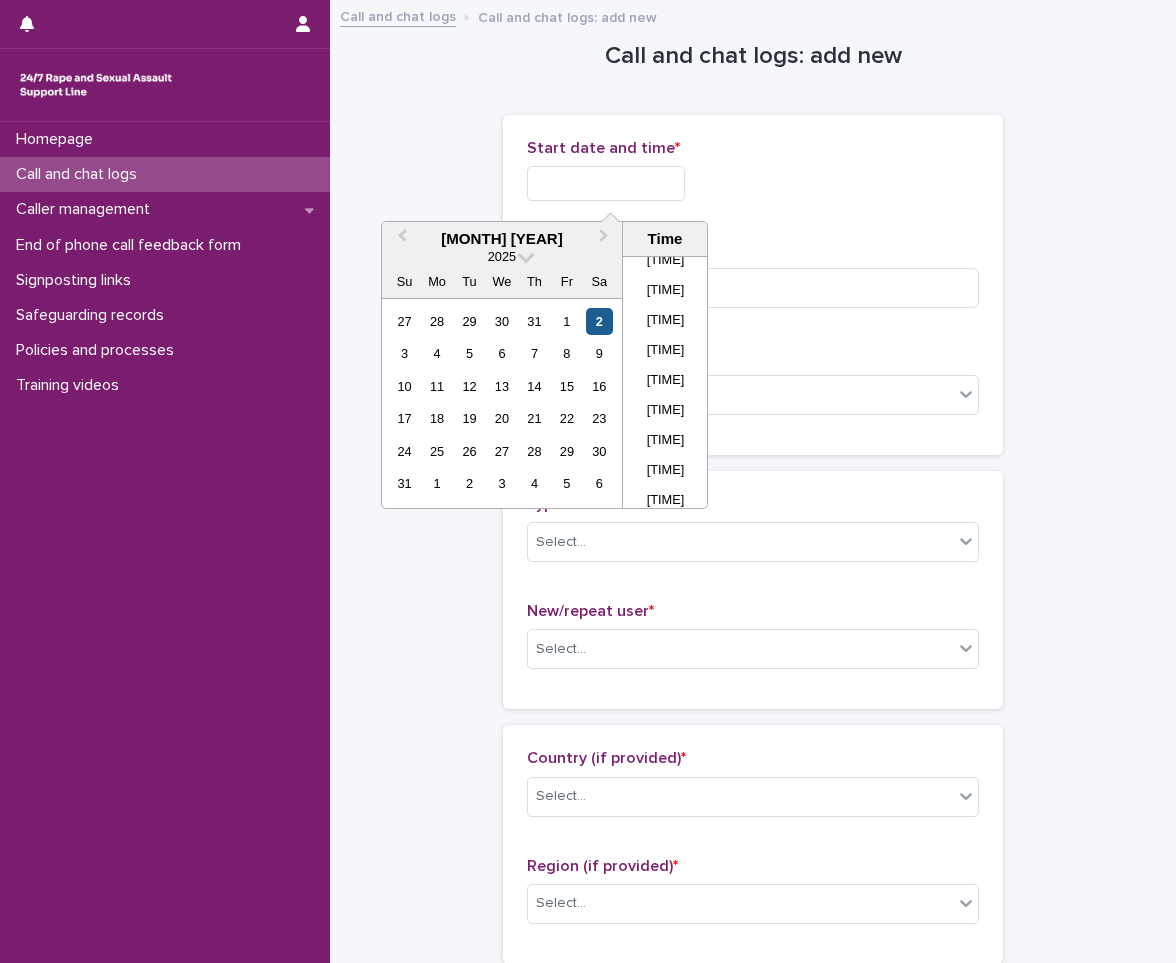 click on "2" at bounding box center (599, 321) 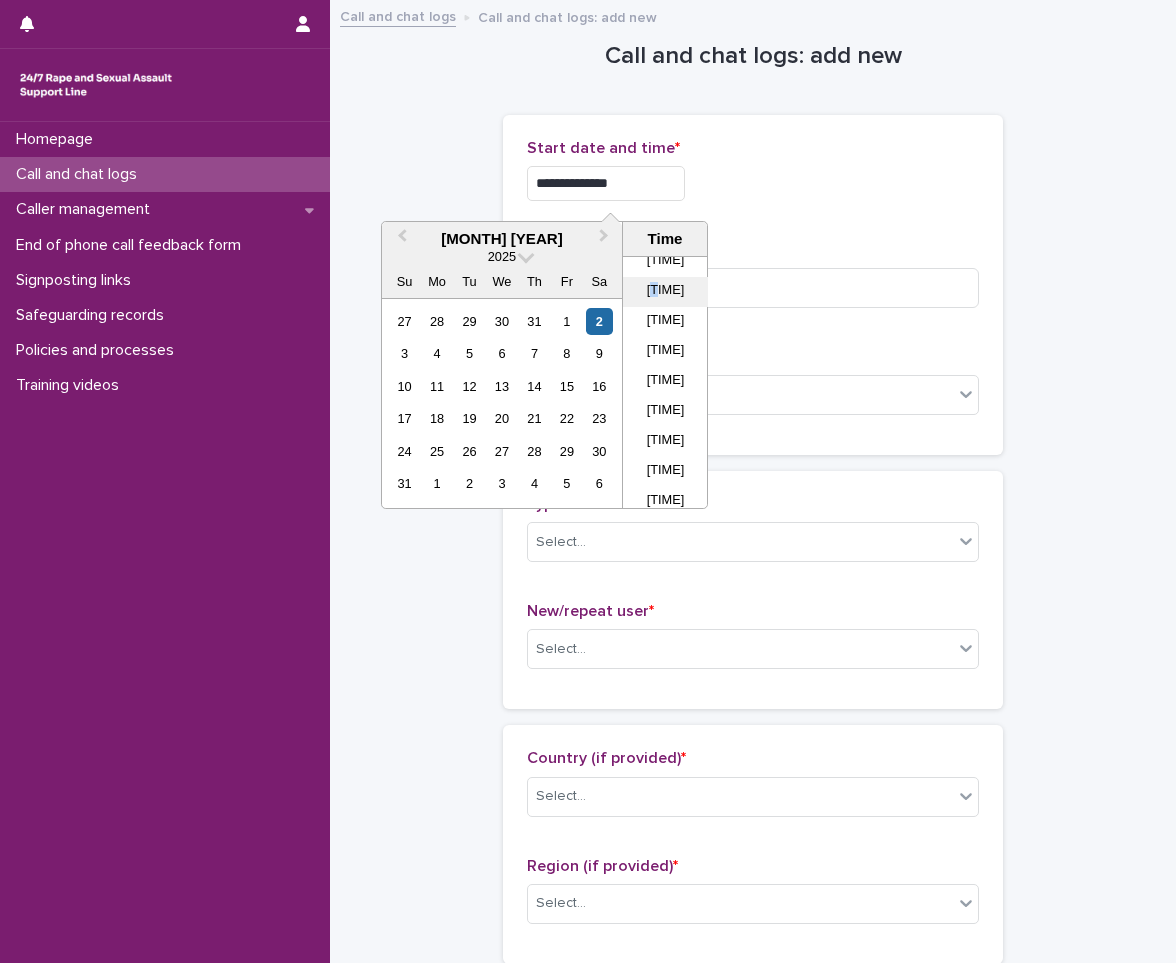 click on "[TIME]" at bounding box center (665, 292) 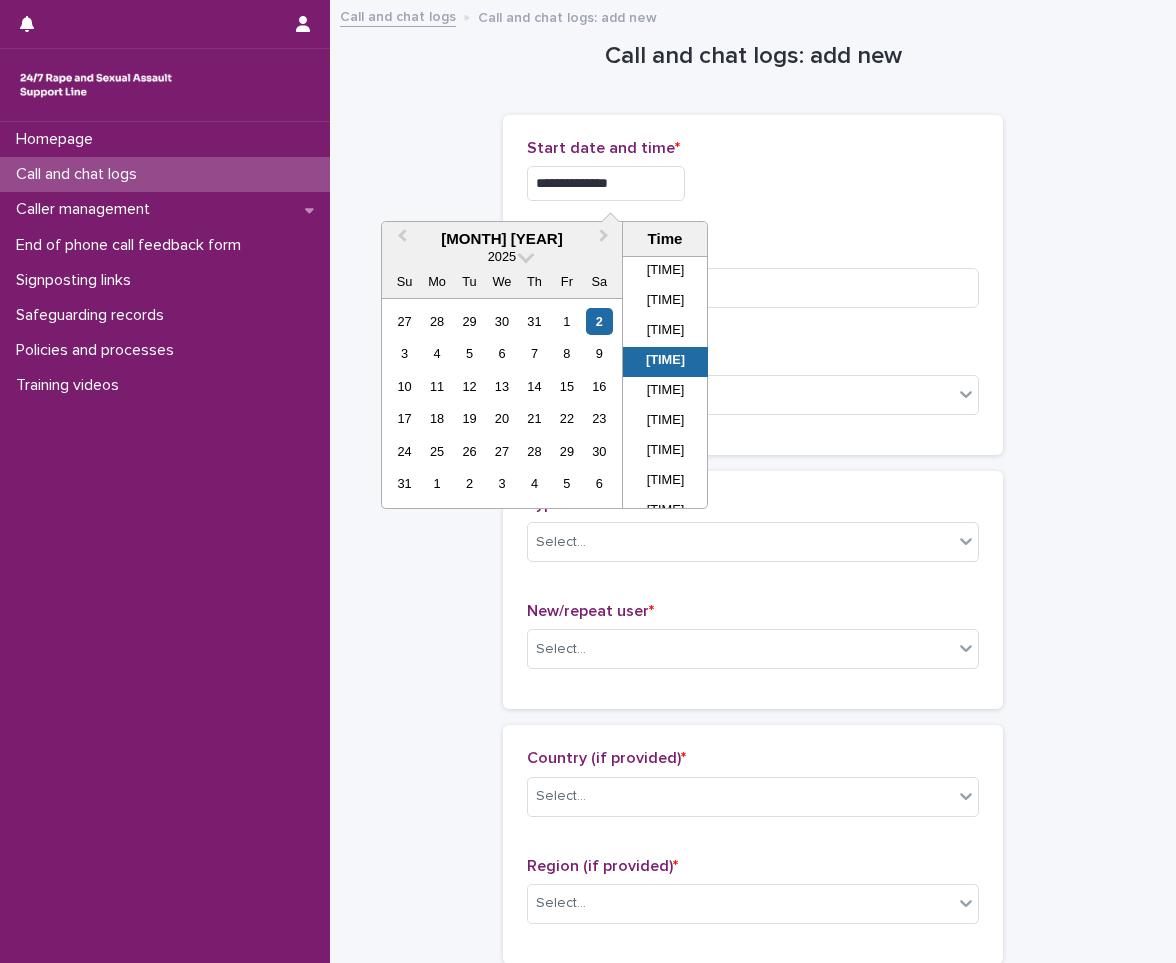 click on "**********" at bounding box center (606, 183) 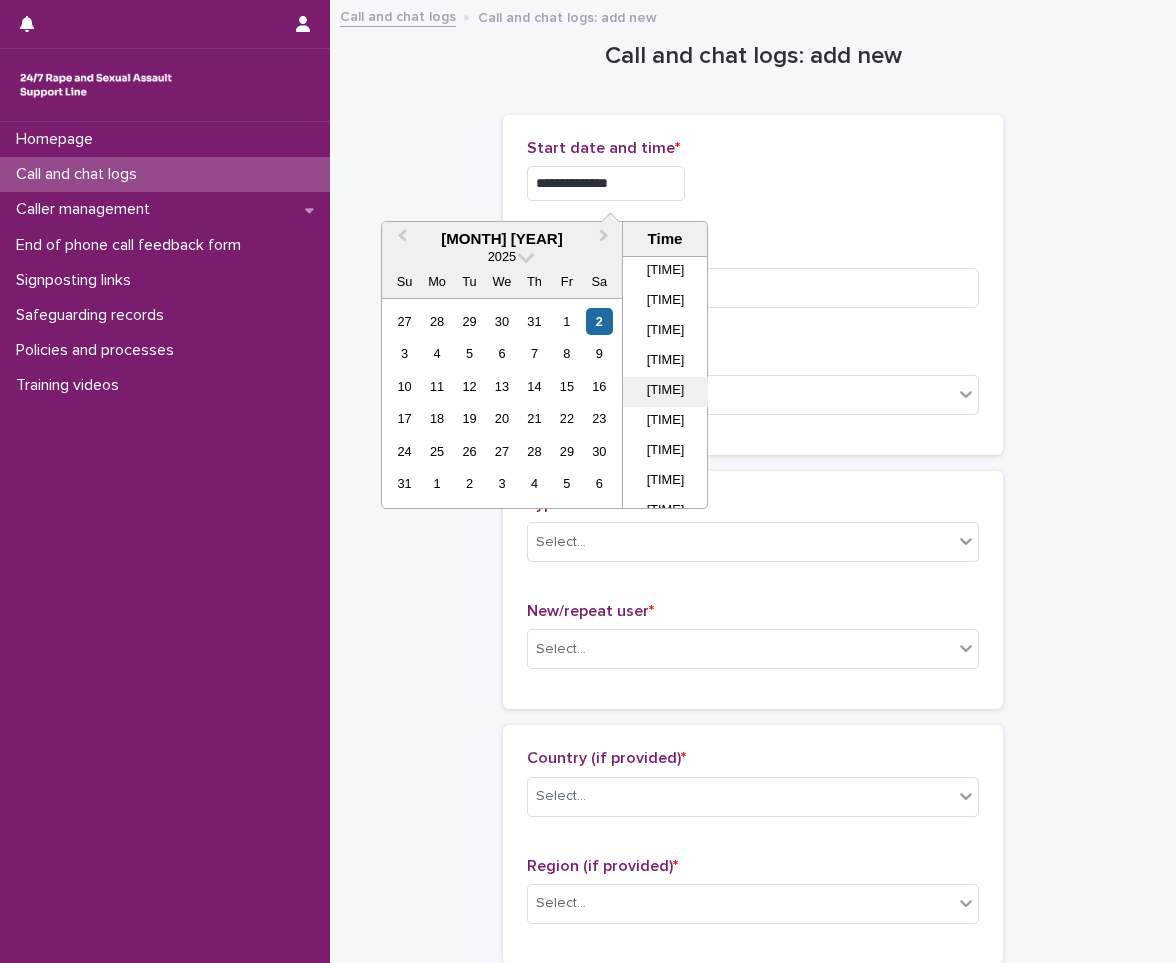 click on "[TIME]" at bounding box center (665, 392) 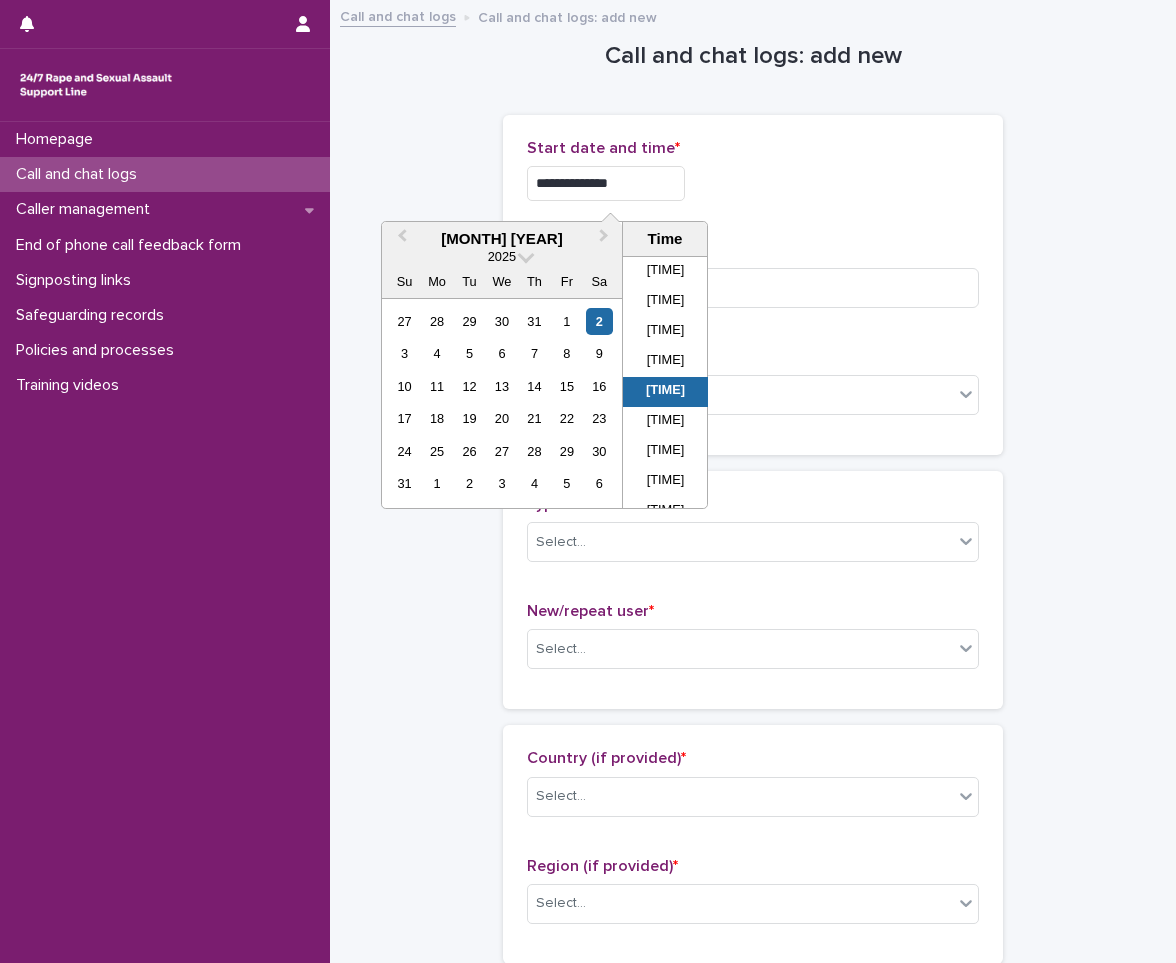 click on "**********" at bounding box center (606, 183) 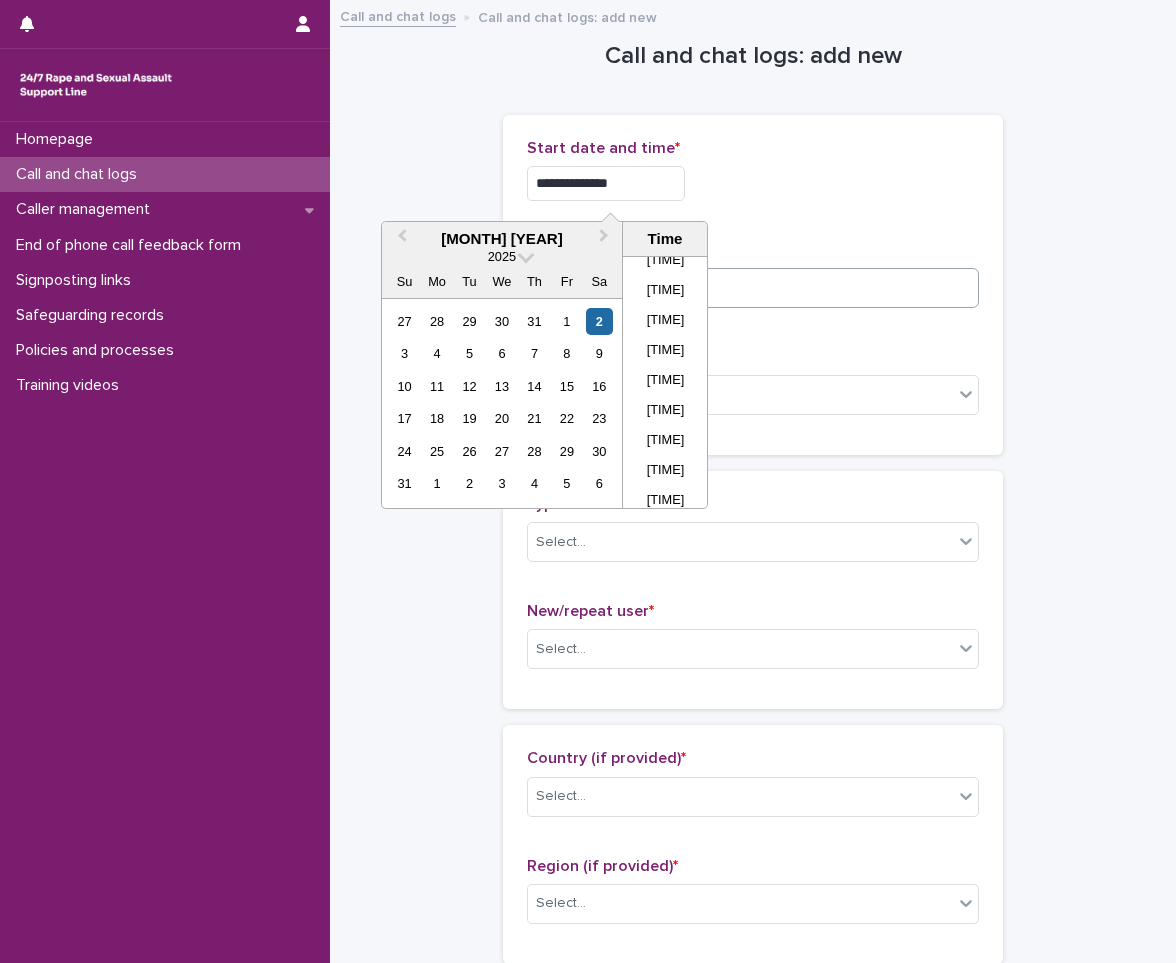type on "**********" 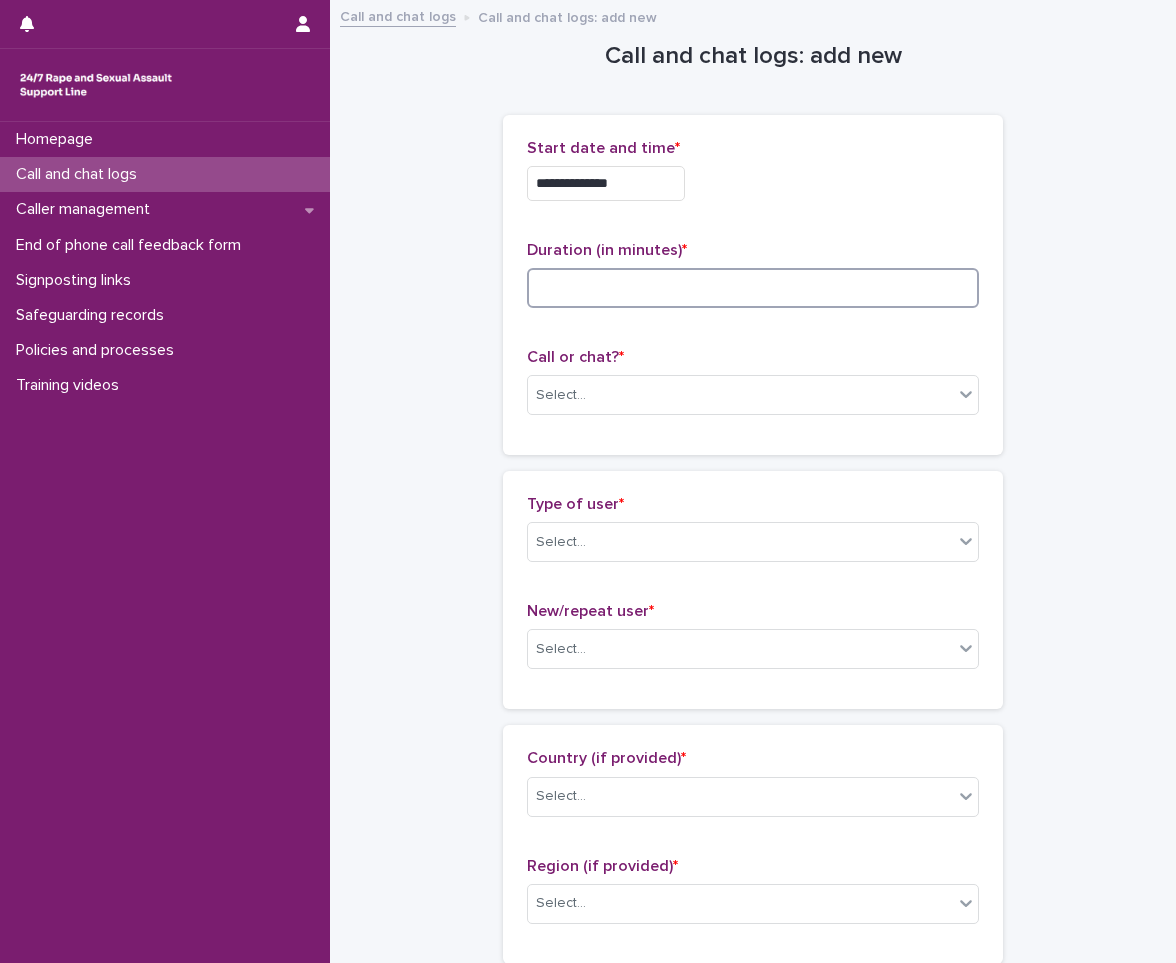 click at bounding box center (753, 288) 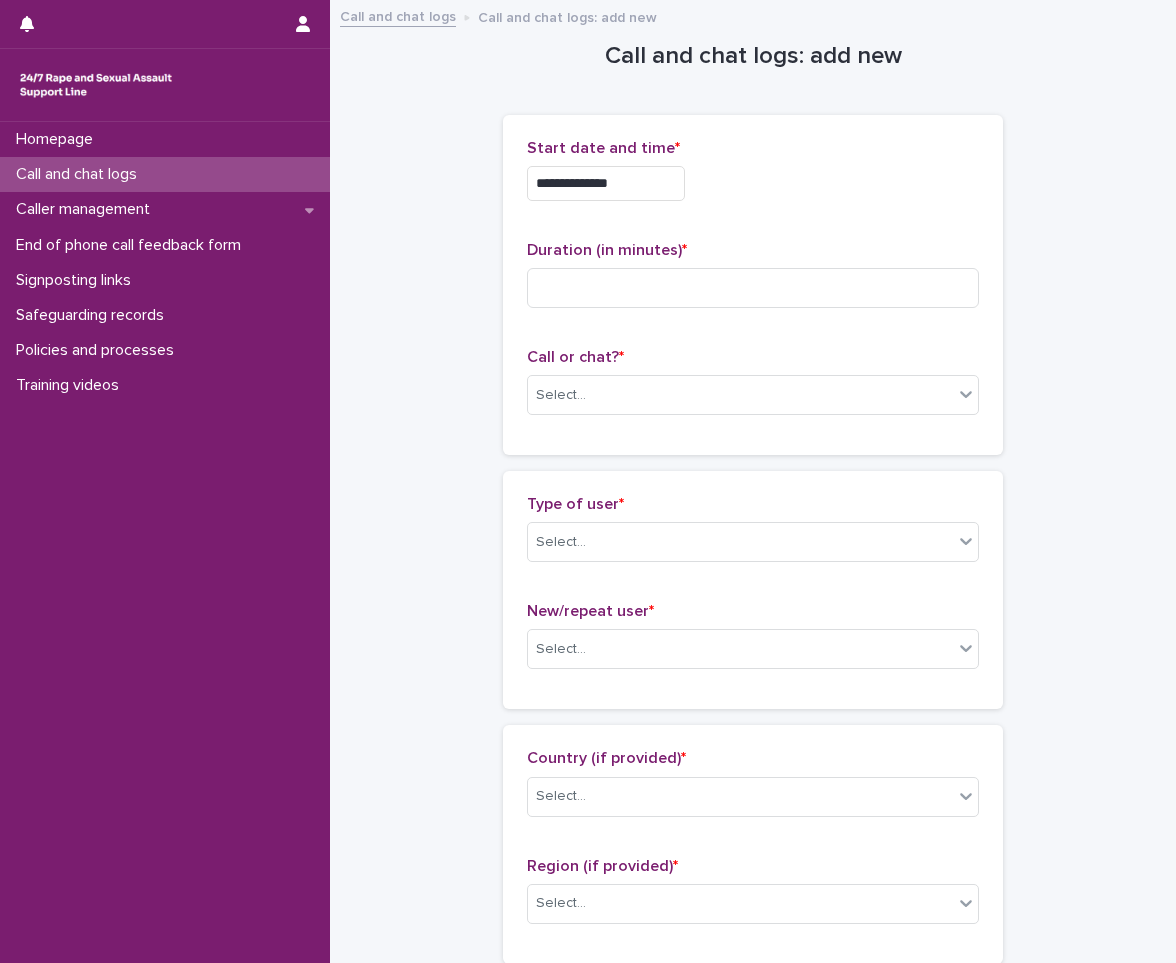 click on "Duration (in minutes) *" at bounding box center [753, 282] 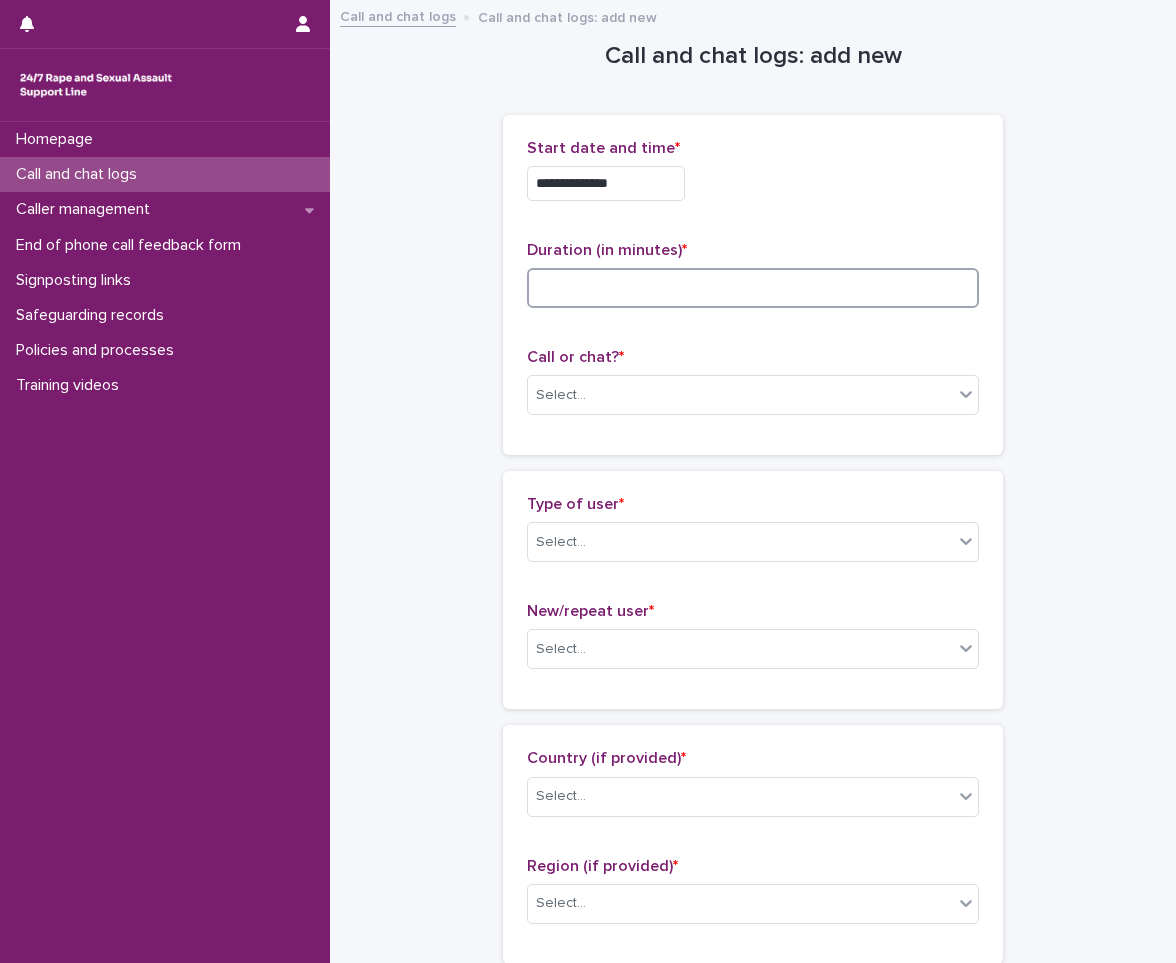 drag, startPoint x: 871, startPoint y: 294, endPoint x: 841, endPoint y: 305, distance: 31.95309 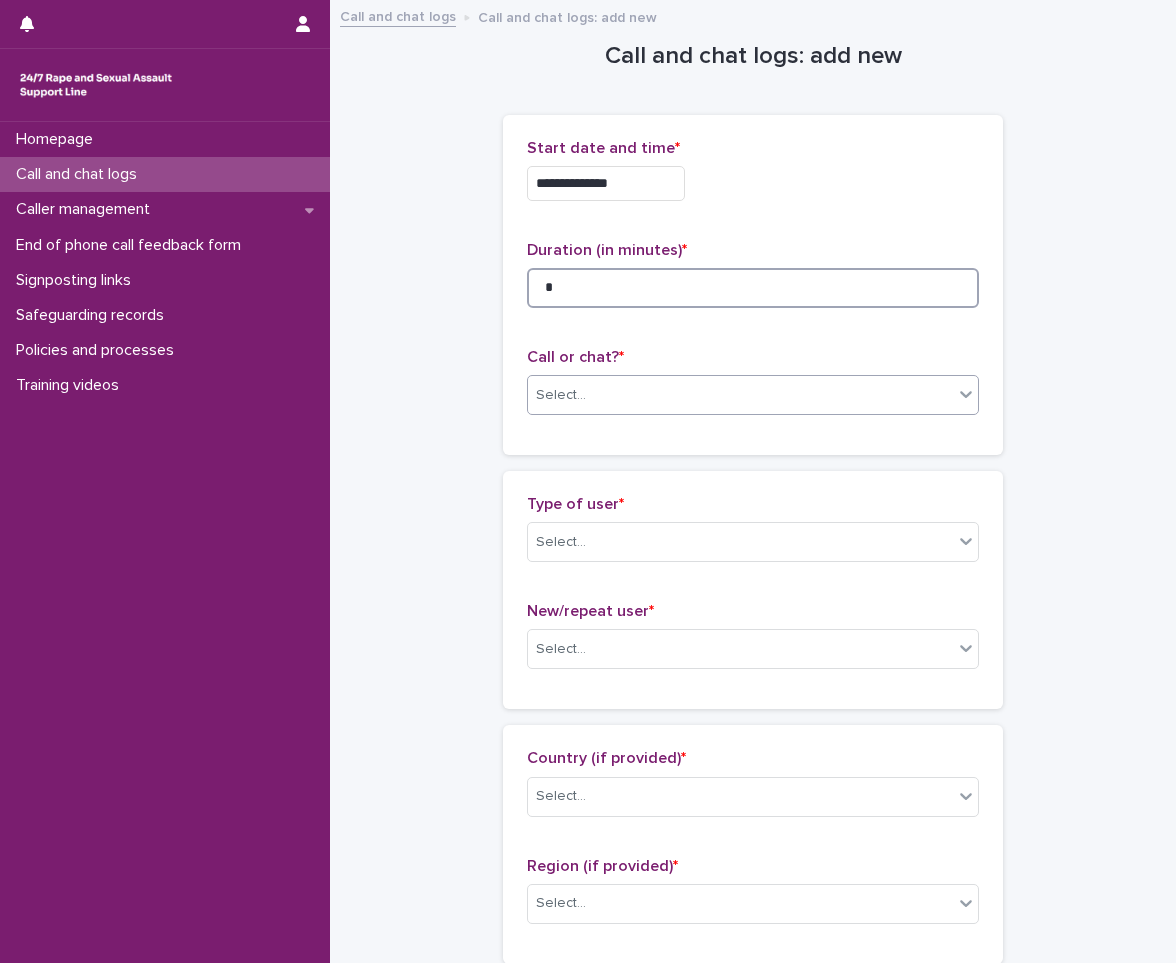 type on "*" 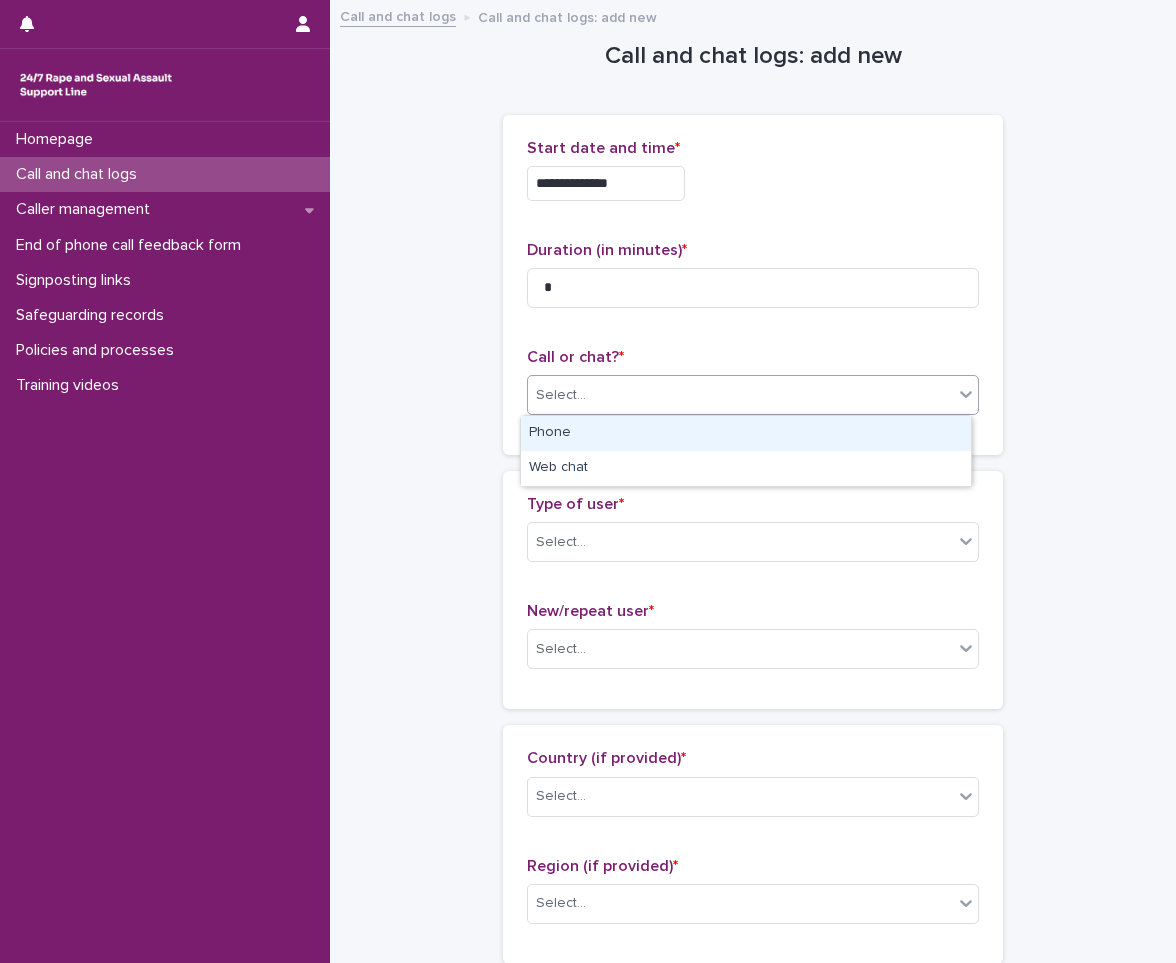 click on "Select..." at bounding box center (740, 395) 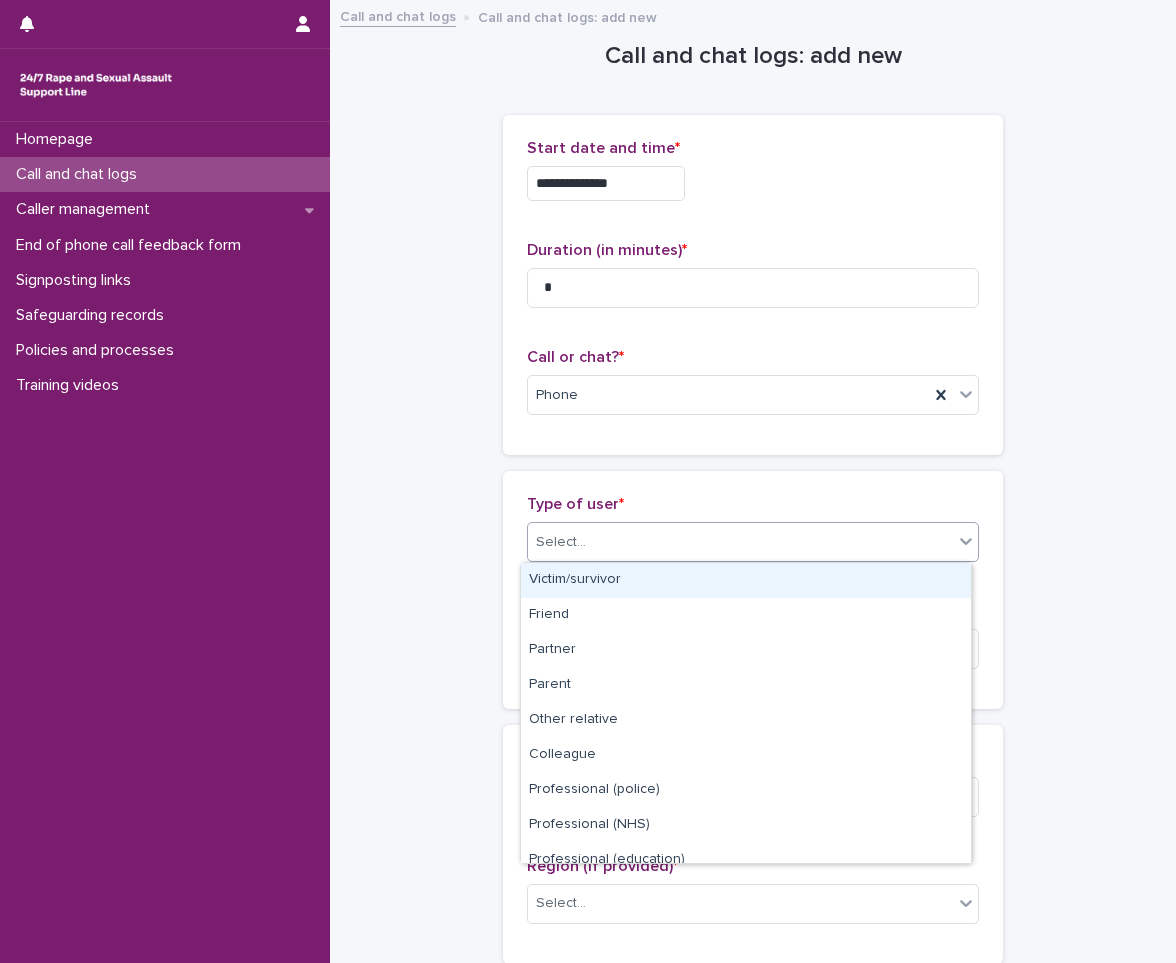 click on "Select..." at bounding box center [740, 542] 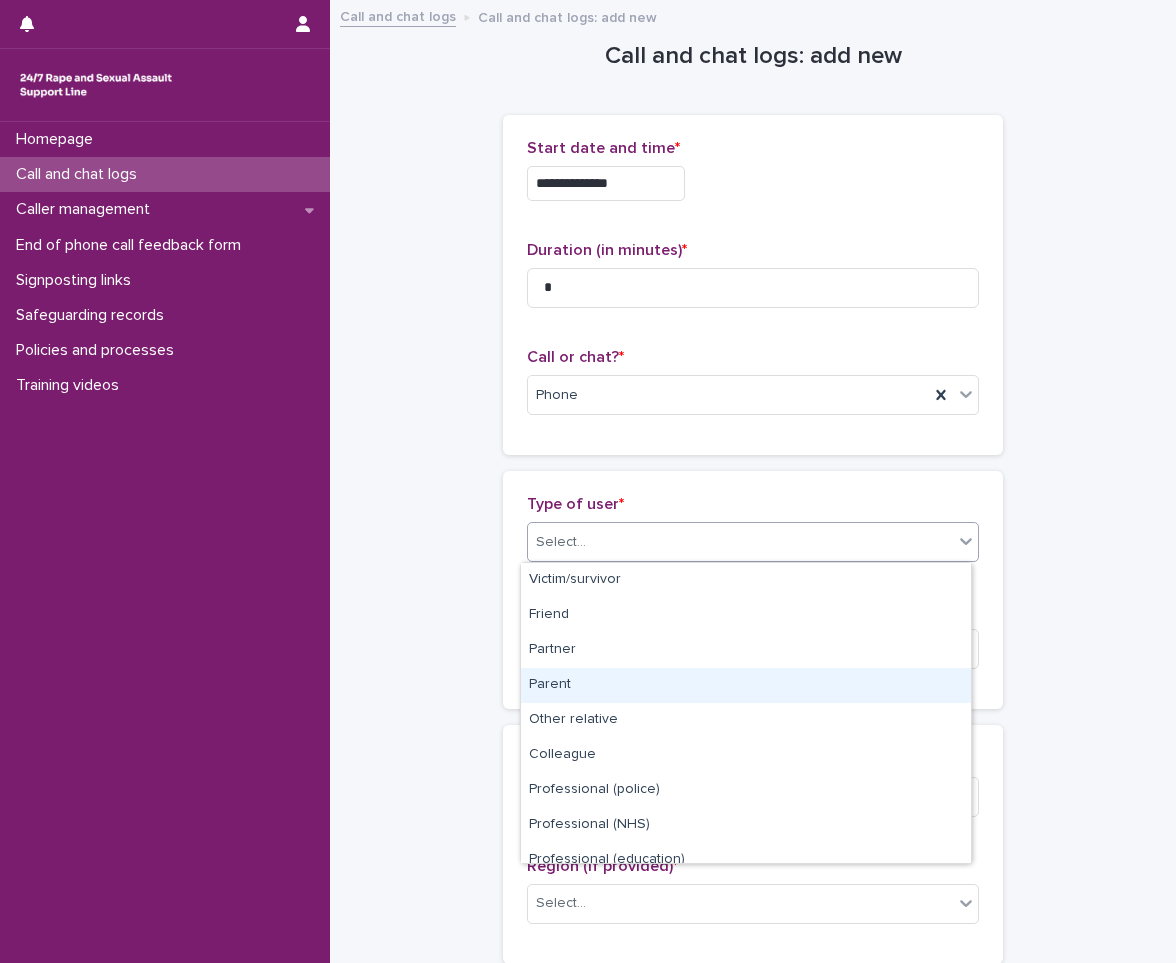 scroll, scrollTop: 225, scrollLeft: 0, axis: vertical 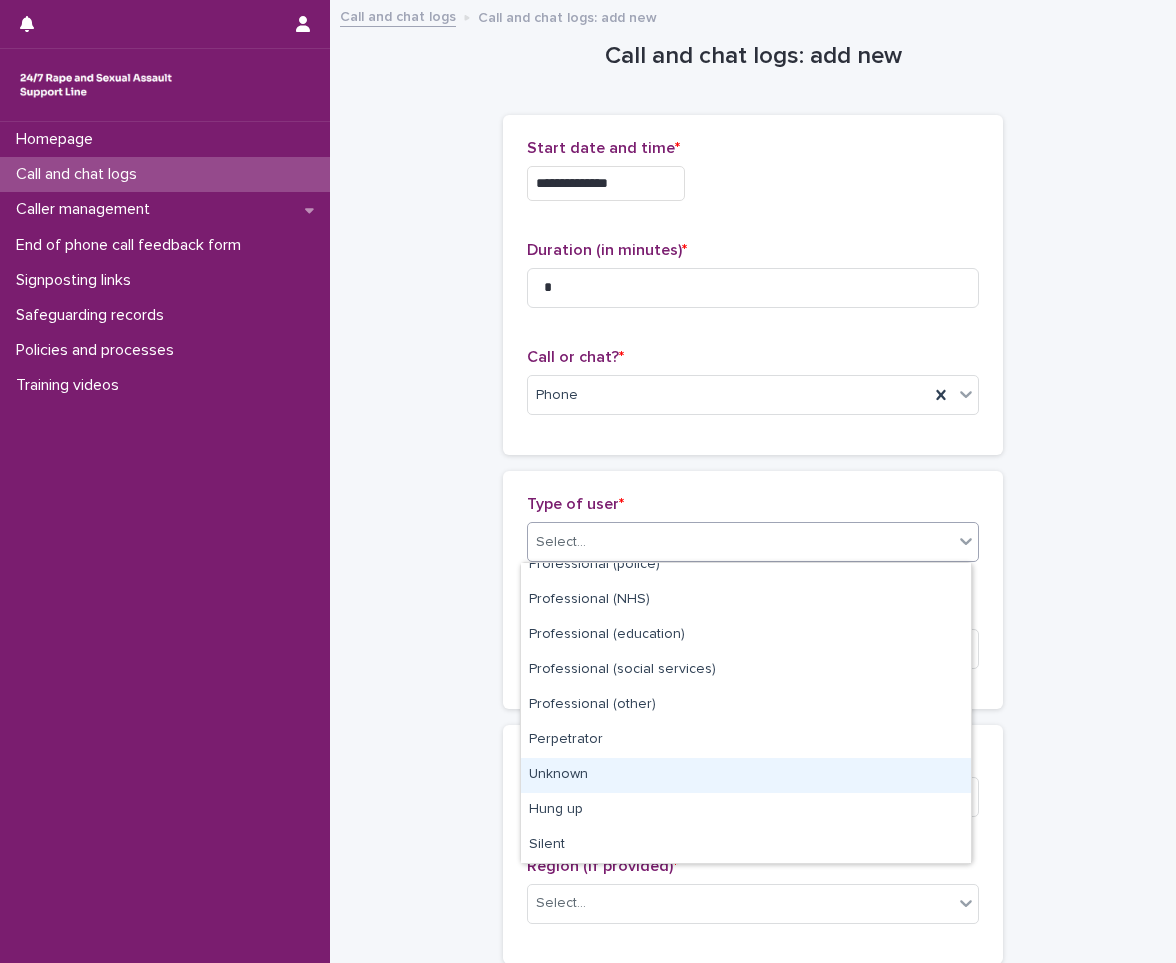 click on "Unknown" at bounding box center (746, 775) 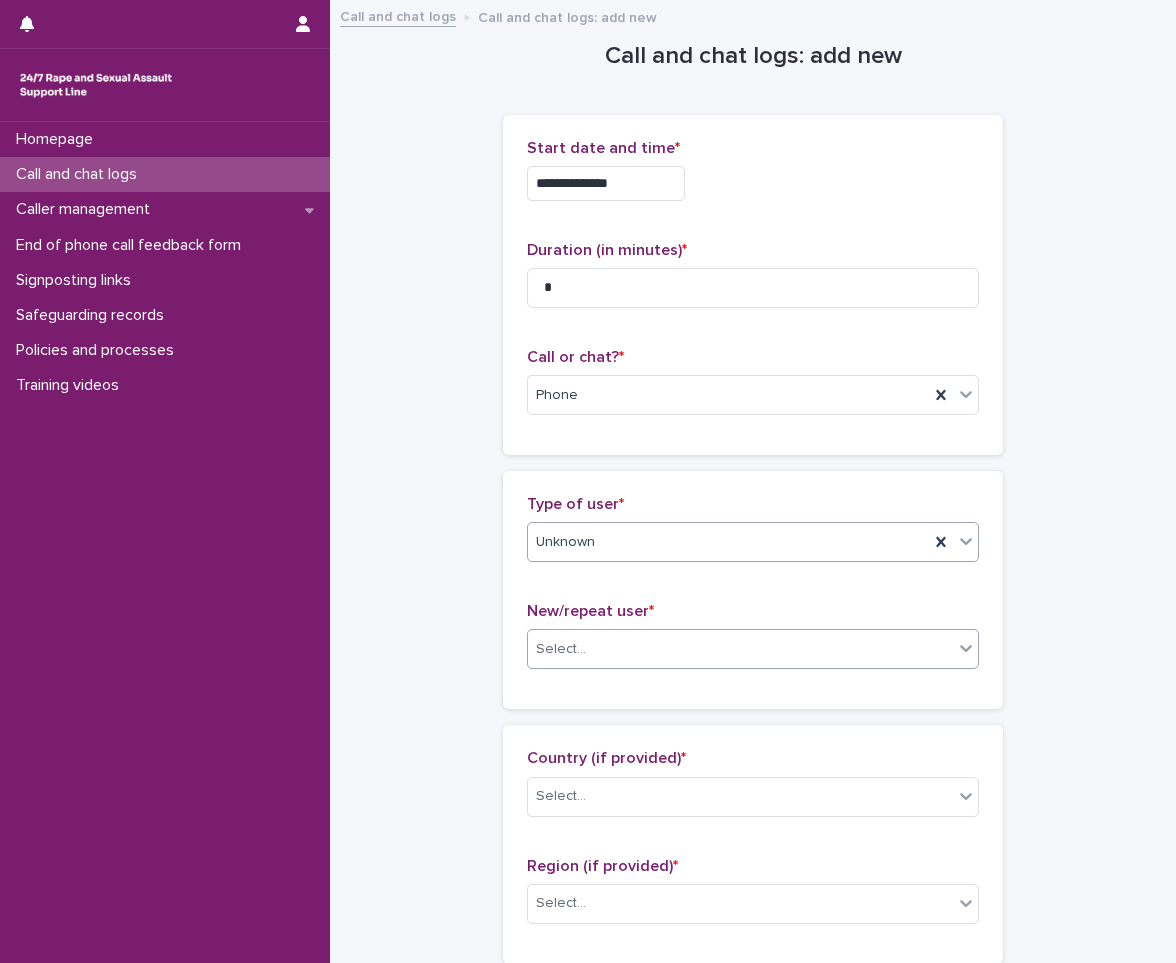 click on "Select..." at bounding box center [740, 649] 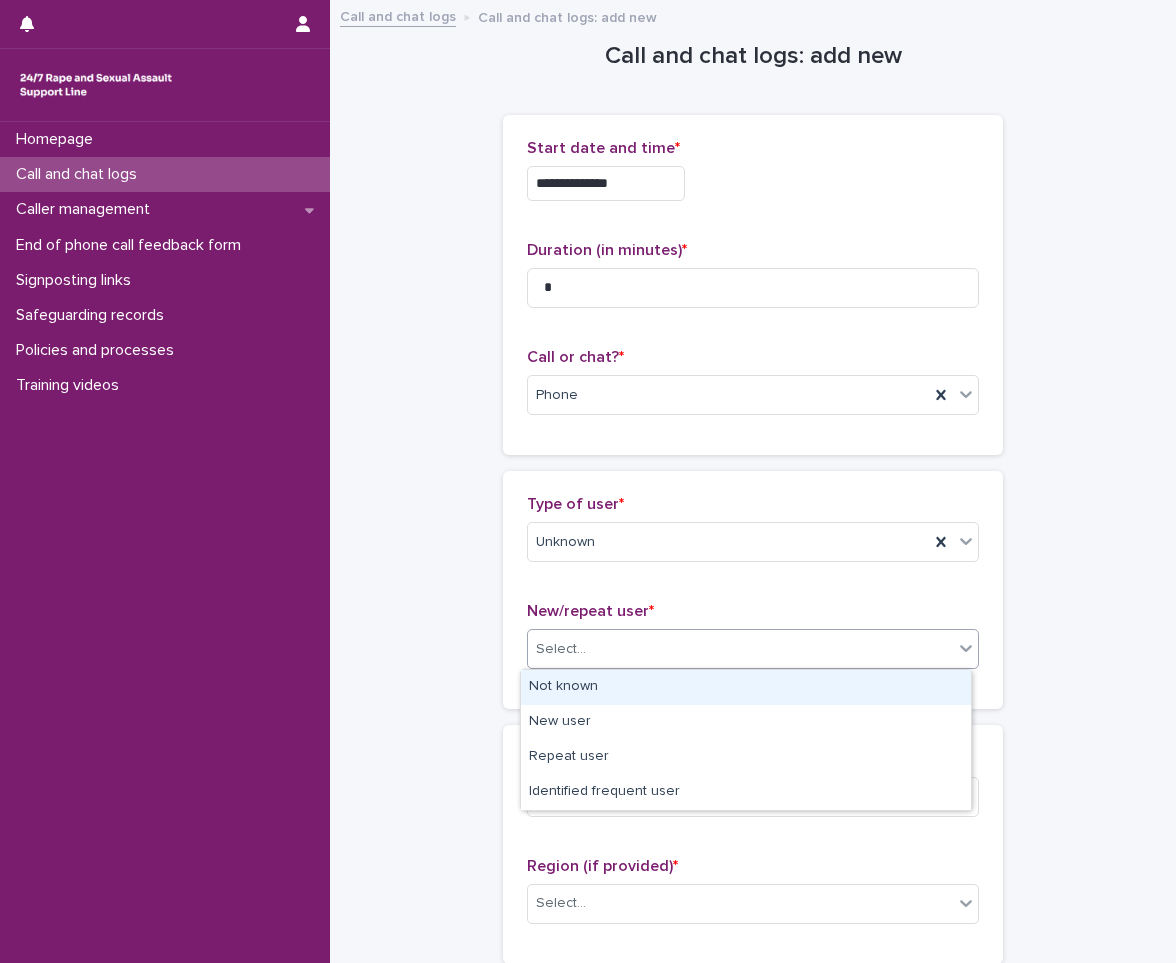click on "Not known" at bounding box center [746, 687] 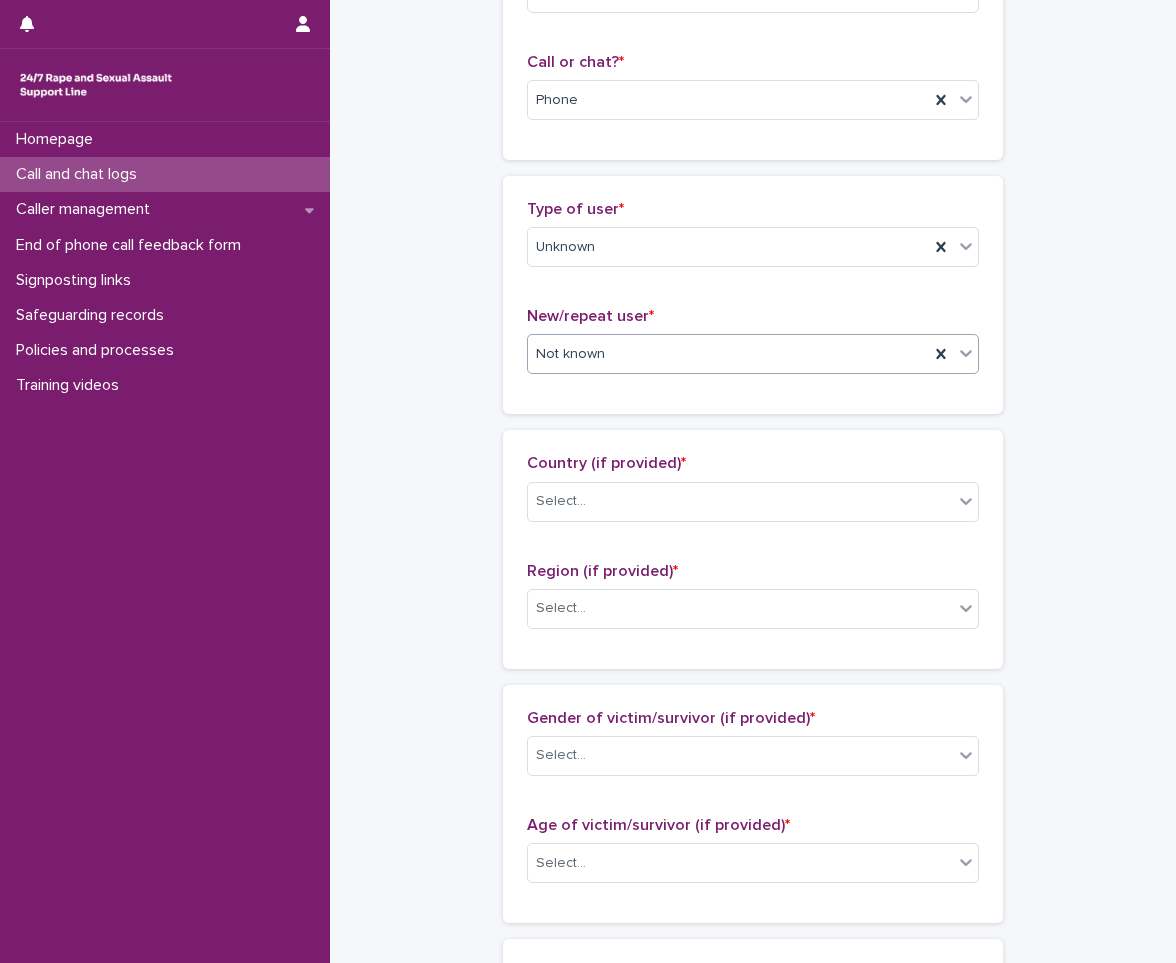 scroll, scrollTop: 300, scrollLeft: 0, axis: vertical 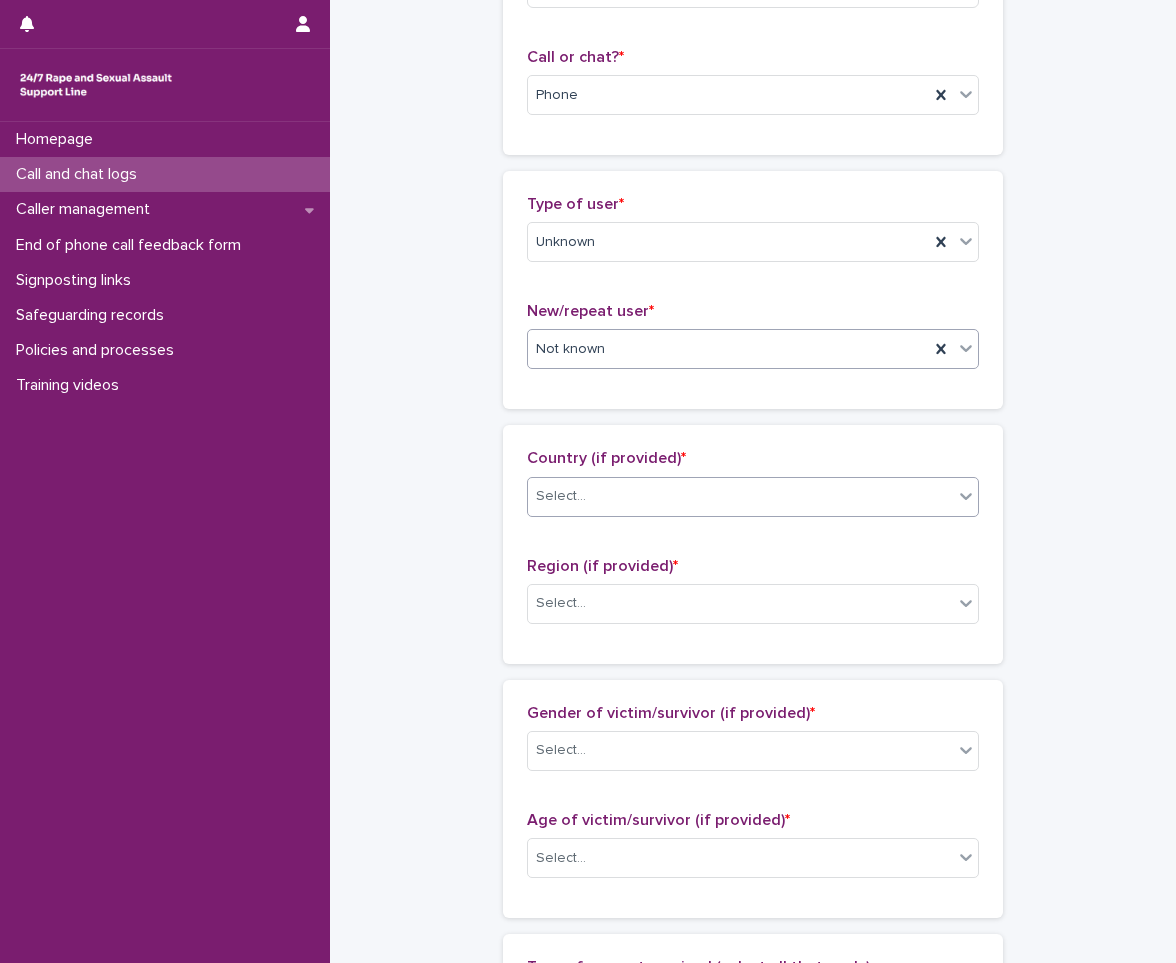 click on "Select..." at bounding box center [740, 496] 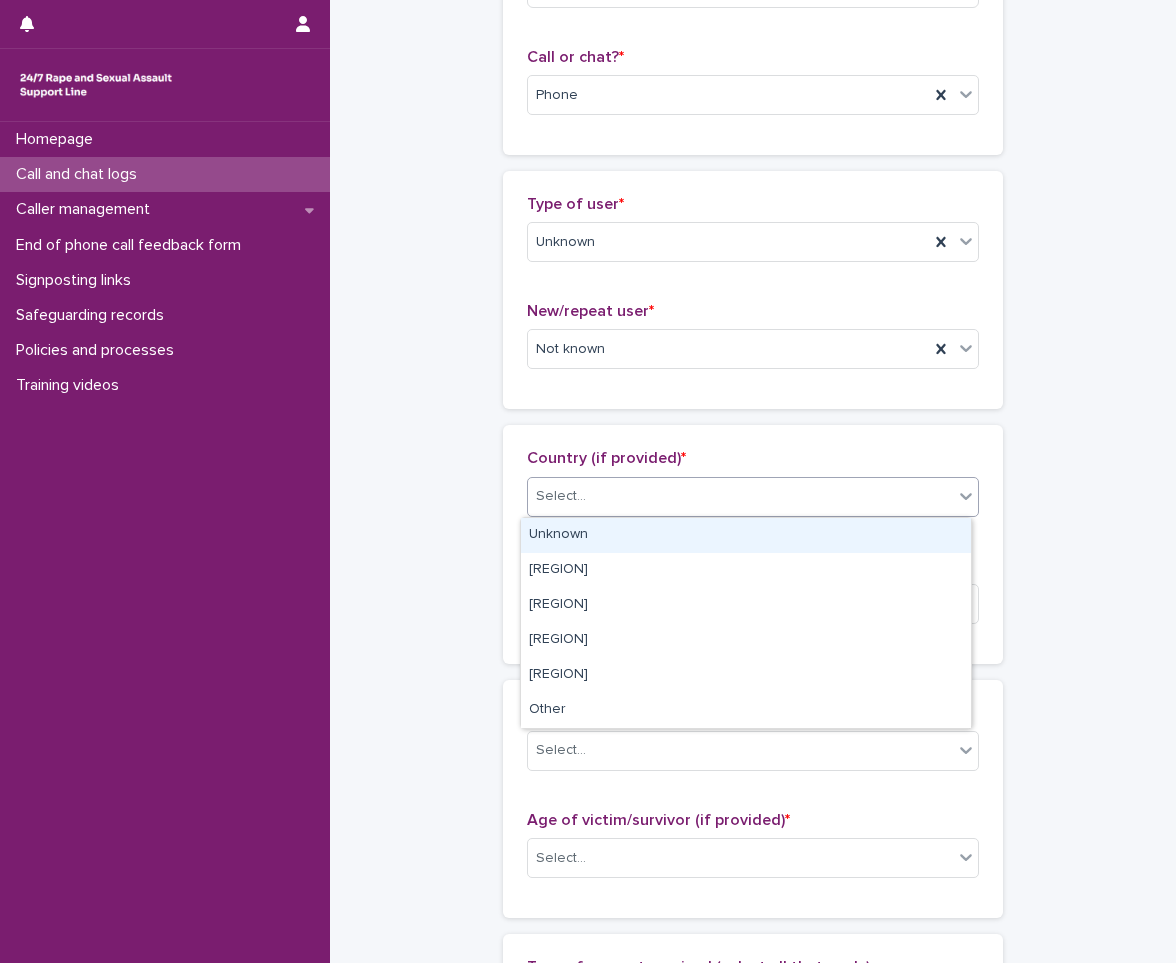 click on "Unknown" at bounding box center (746, 535) 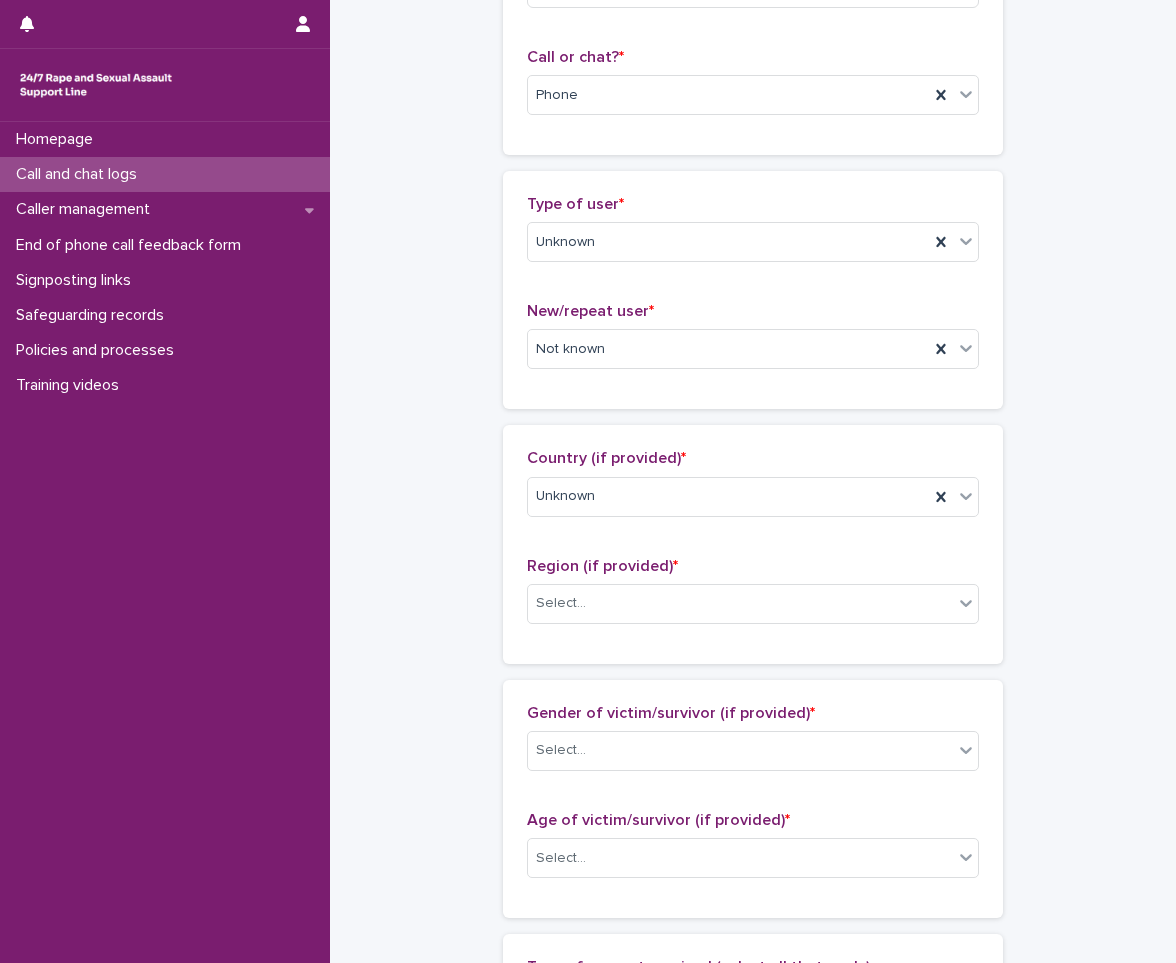 click on "Region (if provided) * Select..." at bounding box center (753, 598) 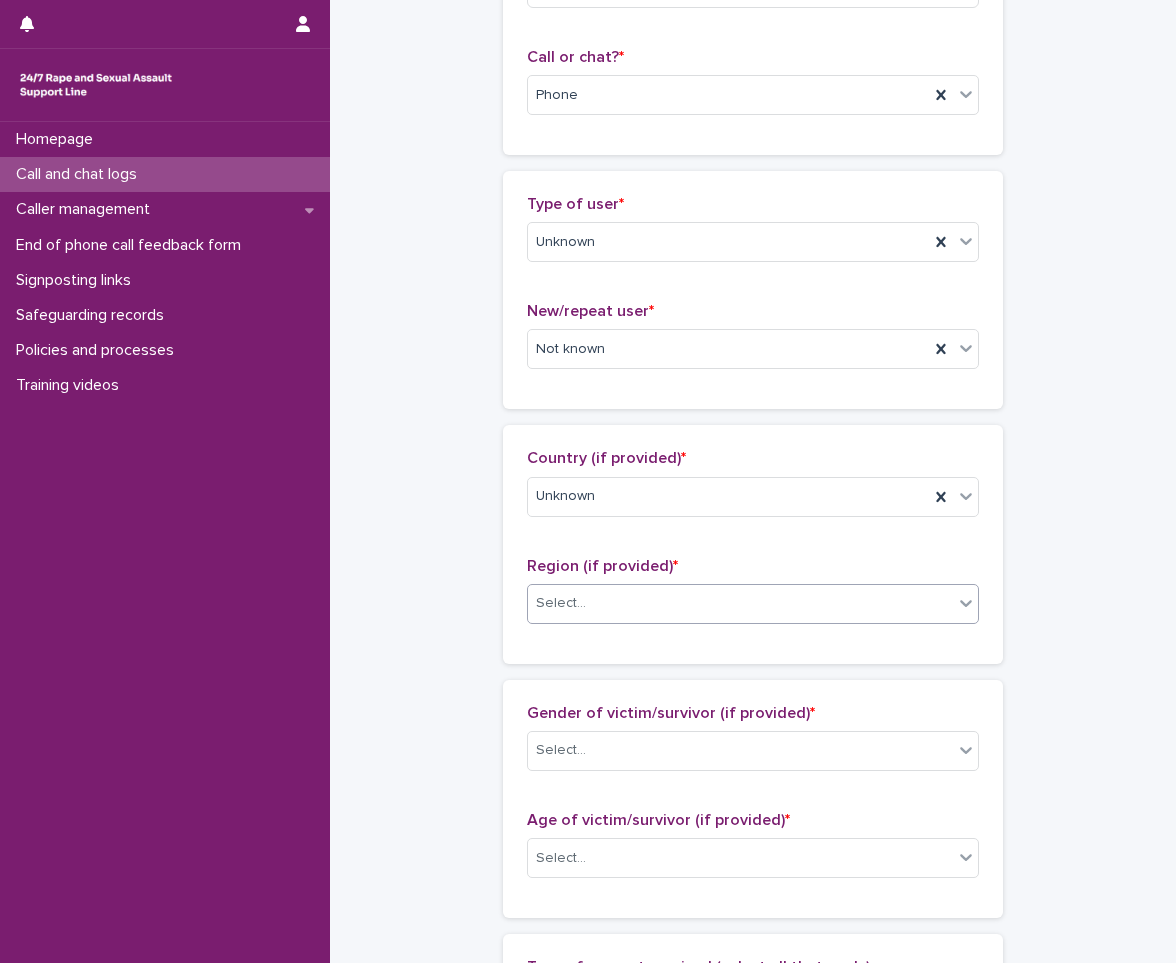 click on "Select..." at bounding box center (561, 603) 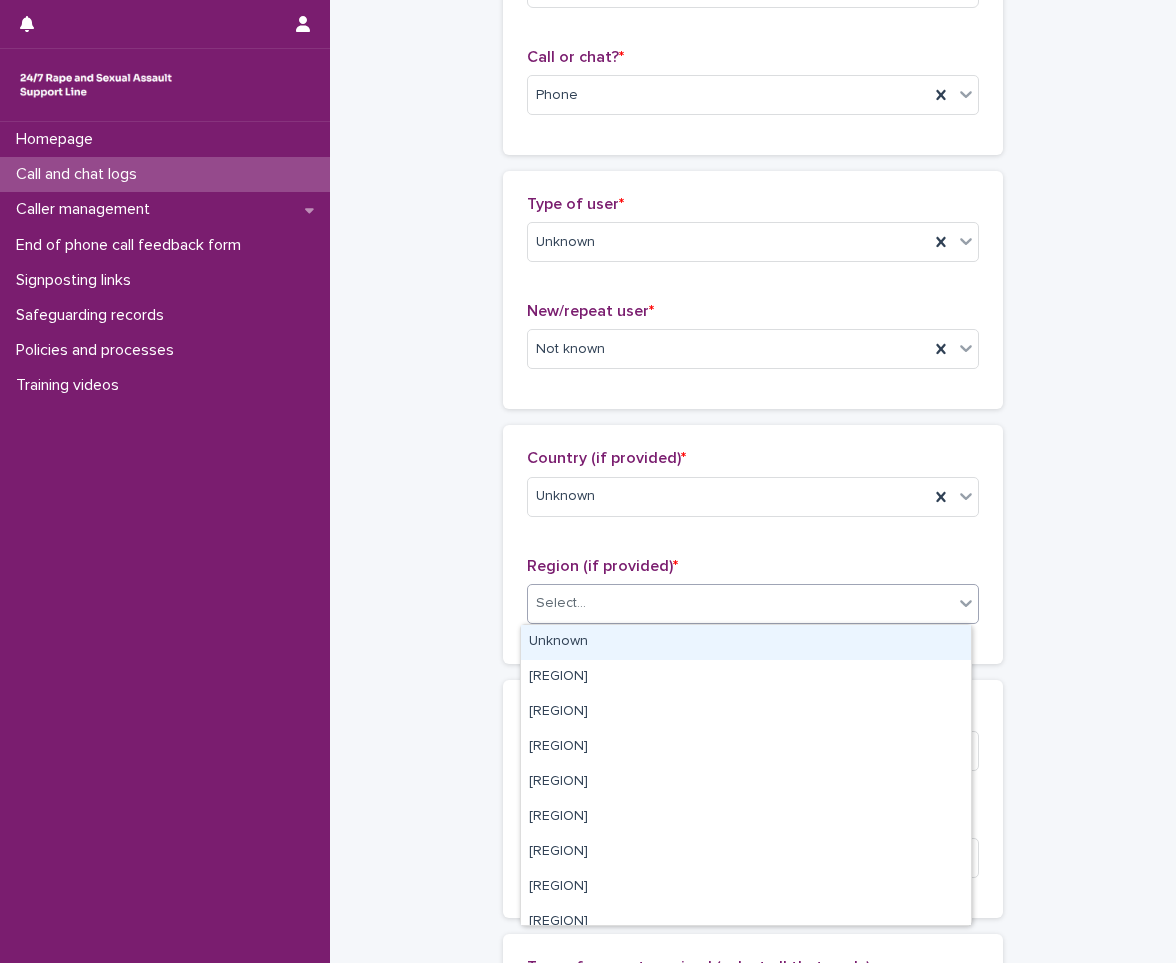 click on "Unknown" at bounding box center (746, 642) 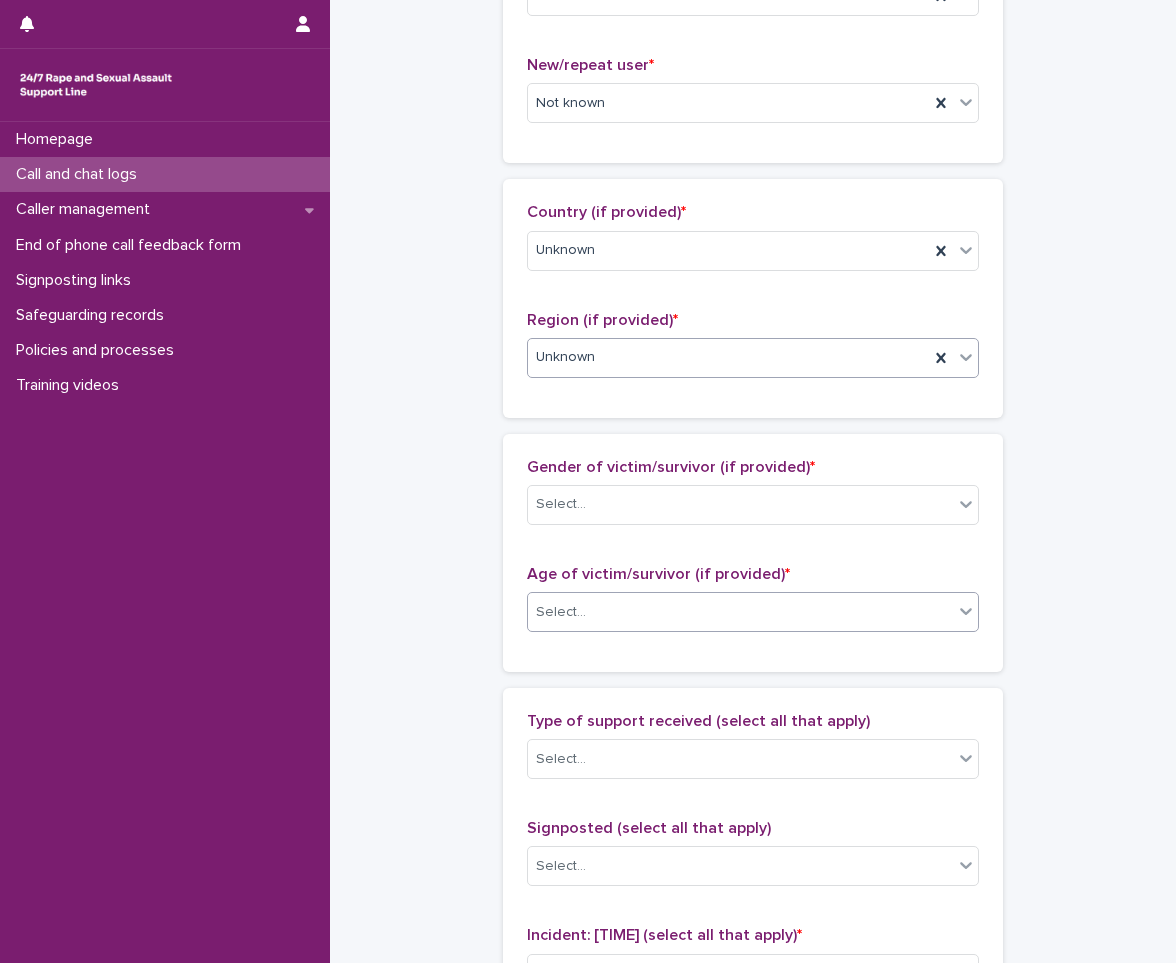 scroll, scrollTop: 600, scrollLeft: 0, axis: vertical 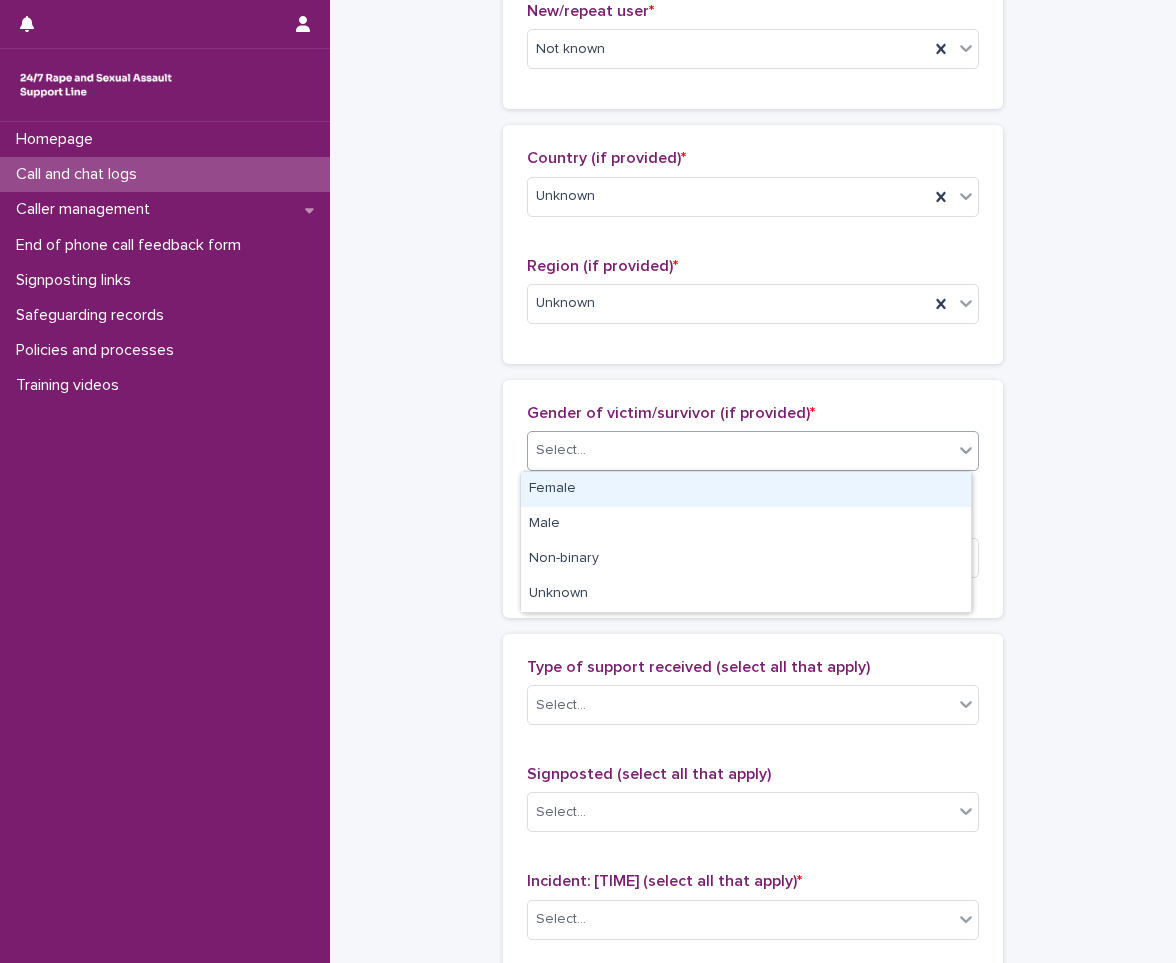 click on "Select..." at bounding box center [740, 450] 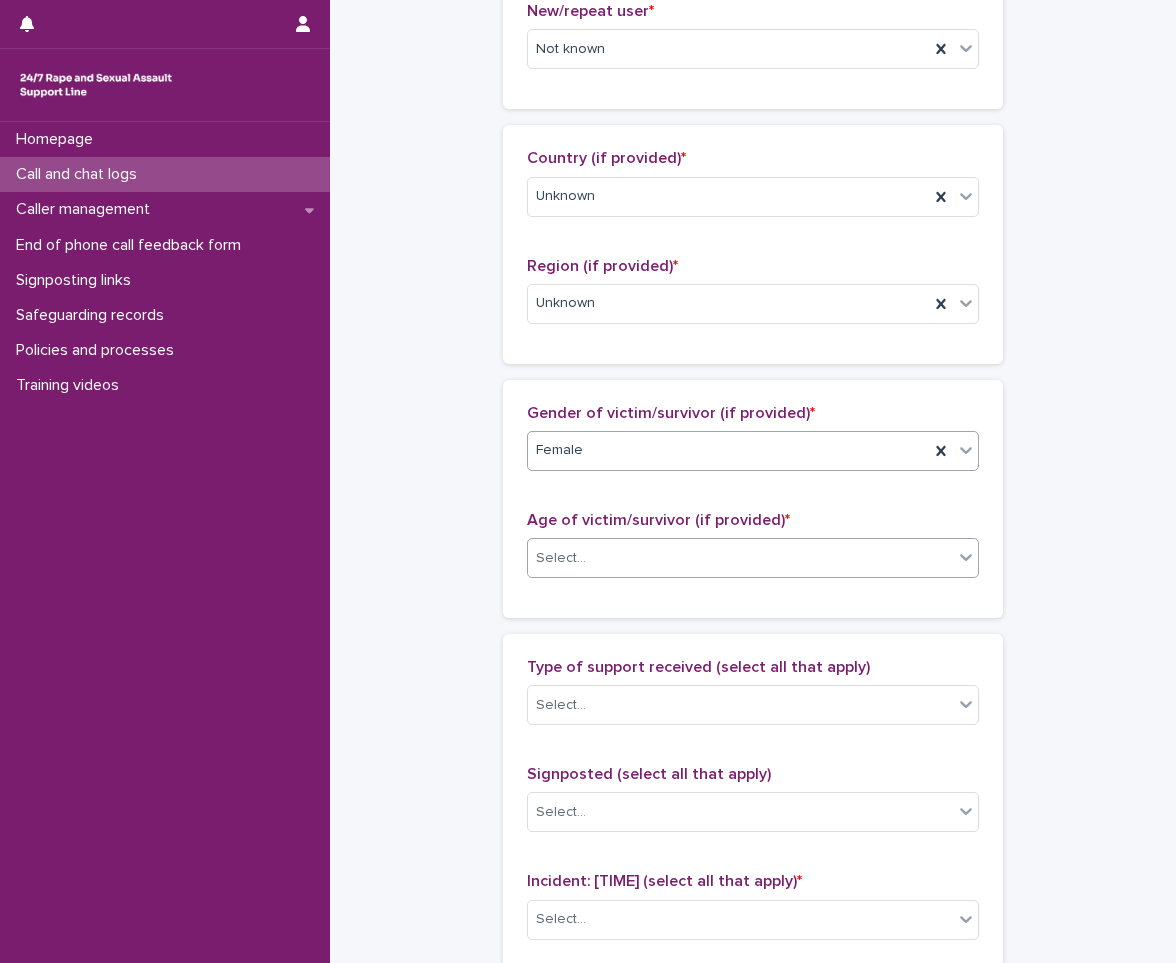 click on "Select..." at bounding box center [561, 558] 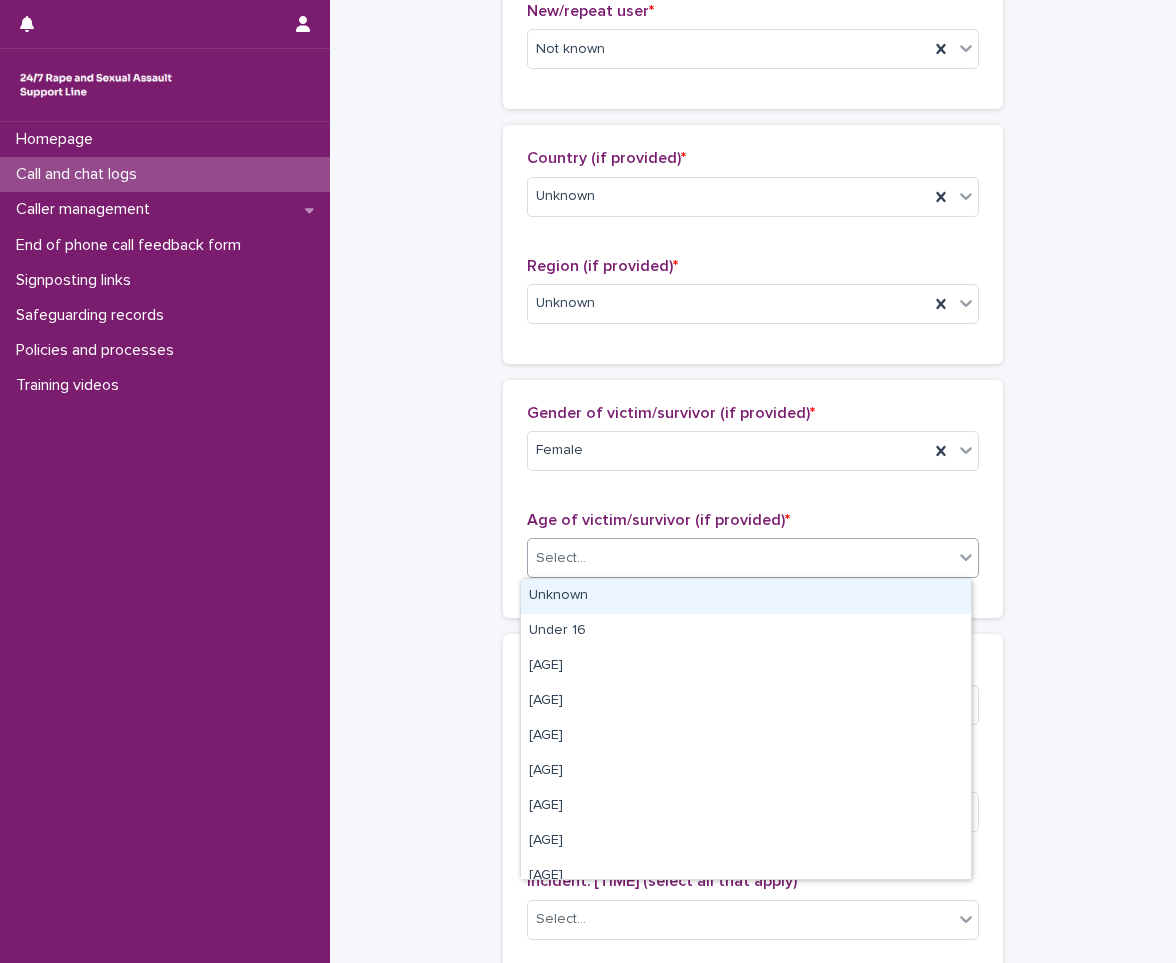 click on "Unknown" at bounding box center (746, 596) 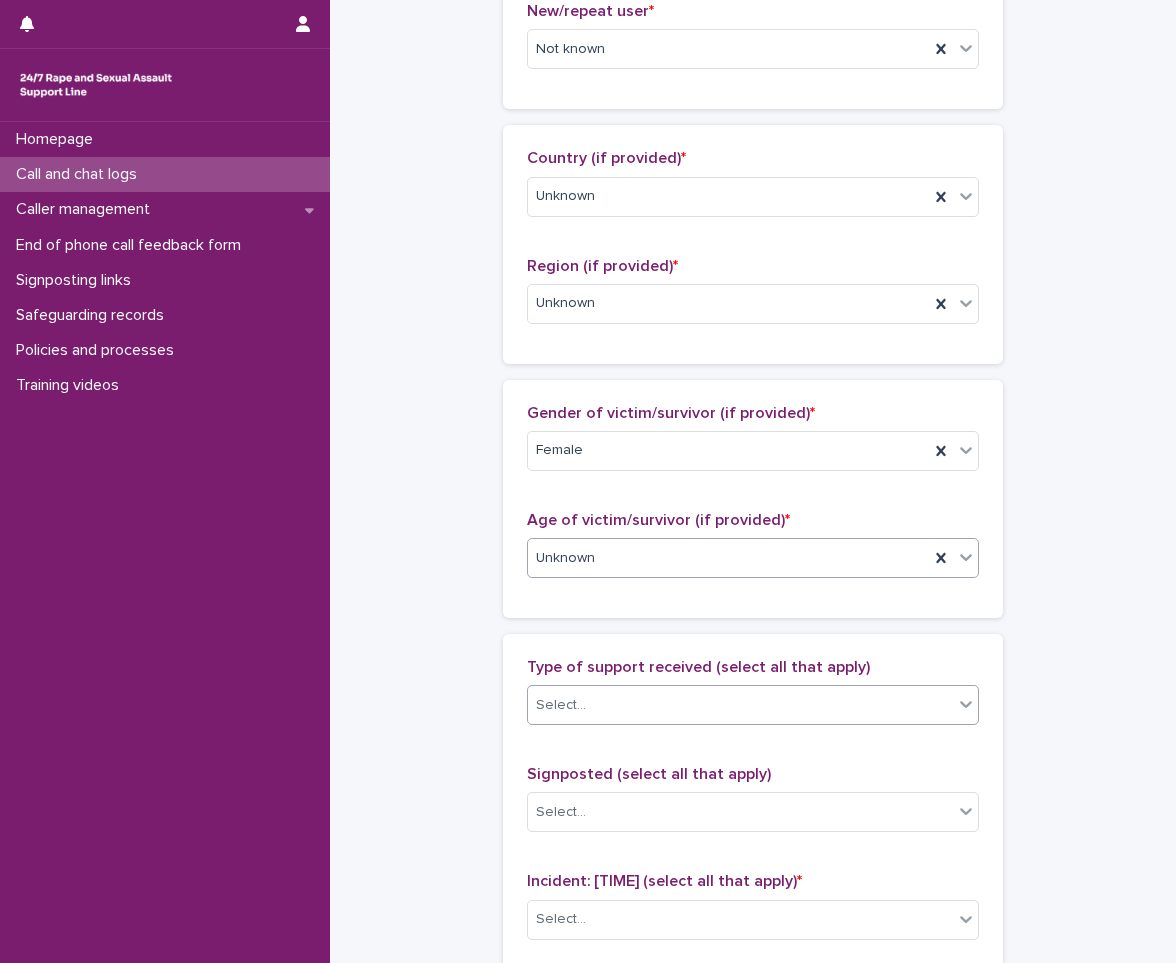 click on "Select..." at bounding box center (561, 705) 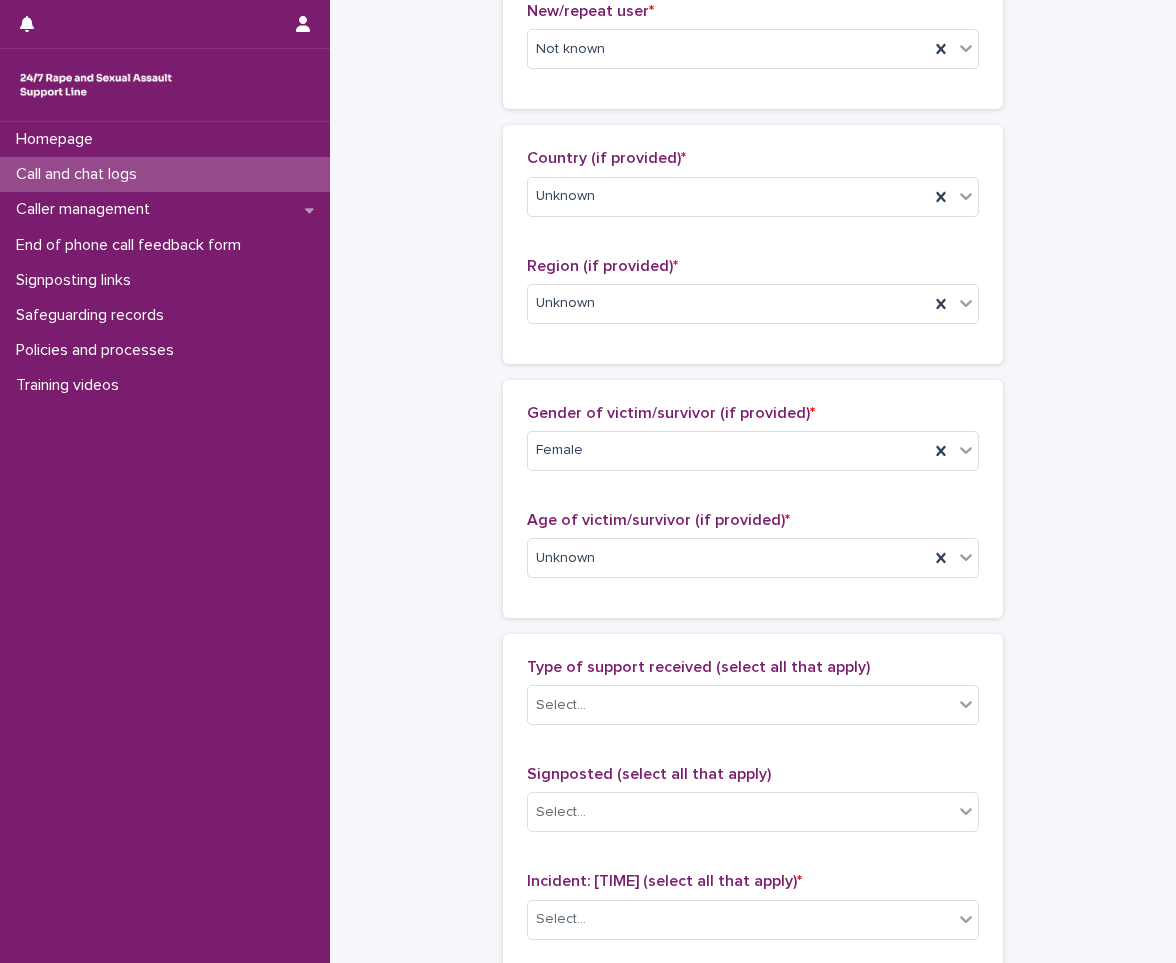 click on "**********" at bounding box center (753, 484) 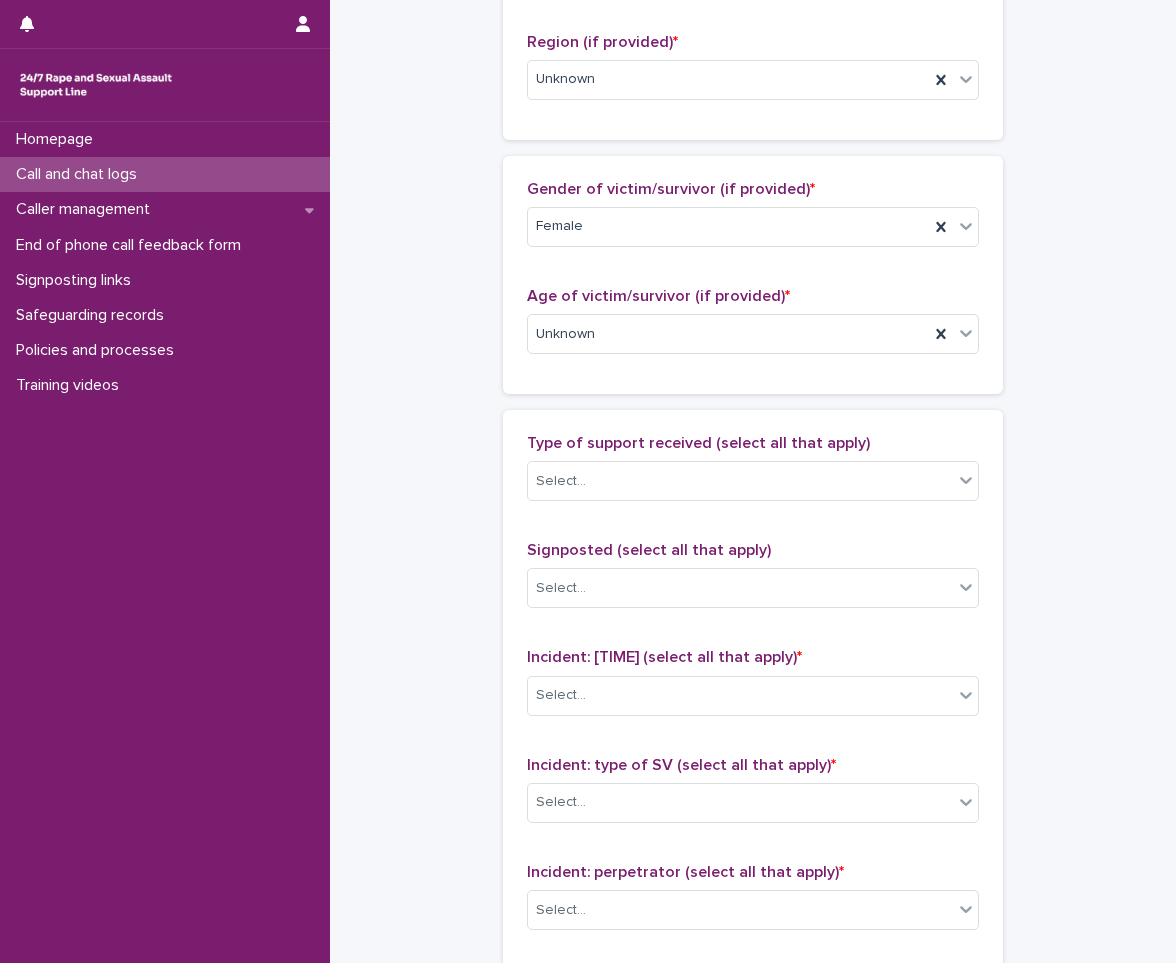scroll, scrollTop: 900, scrollLeft: 0, axis: vertical 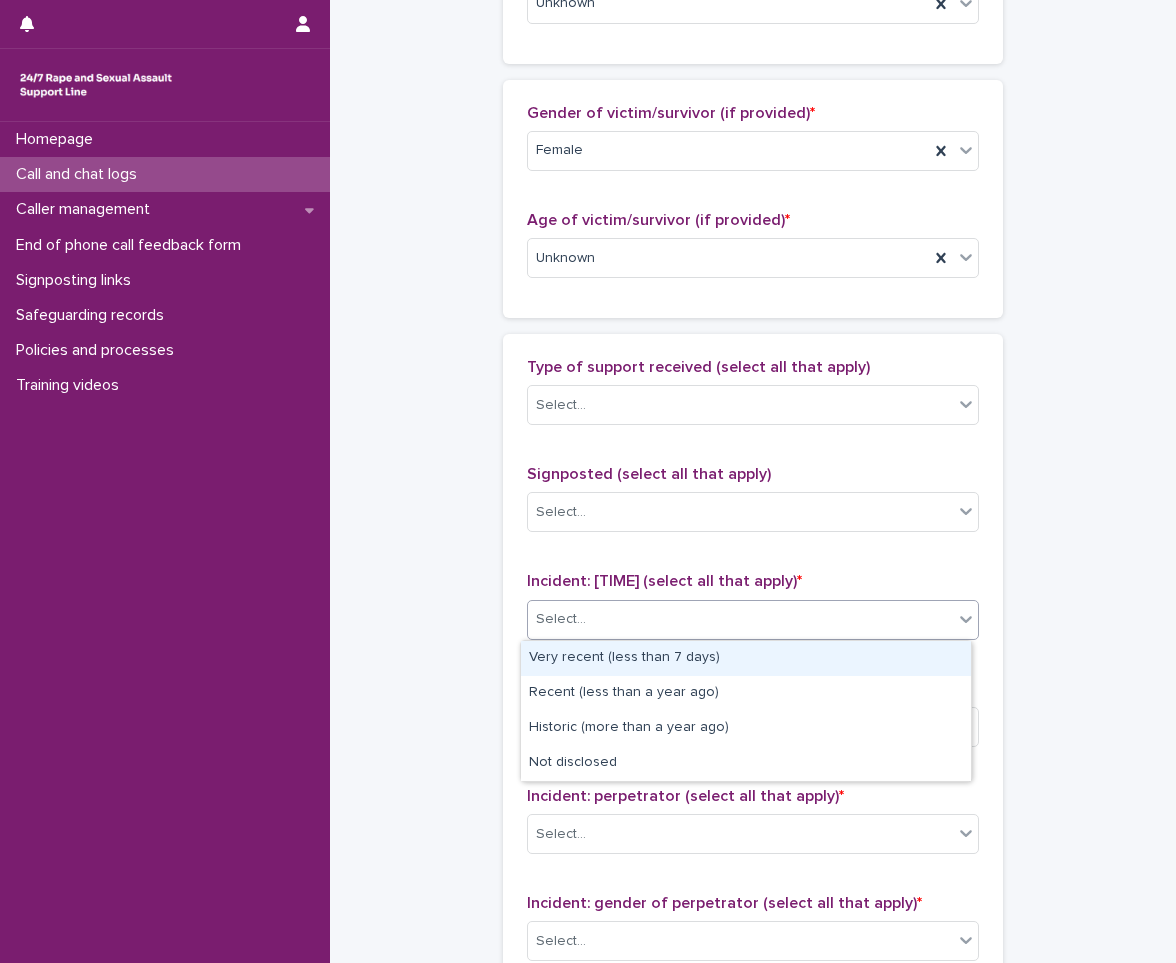 click on "Select..." at bounding box center [740, 619] 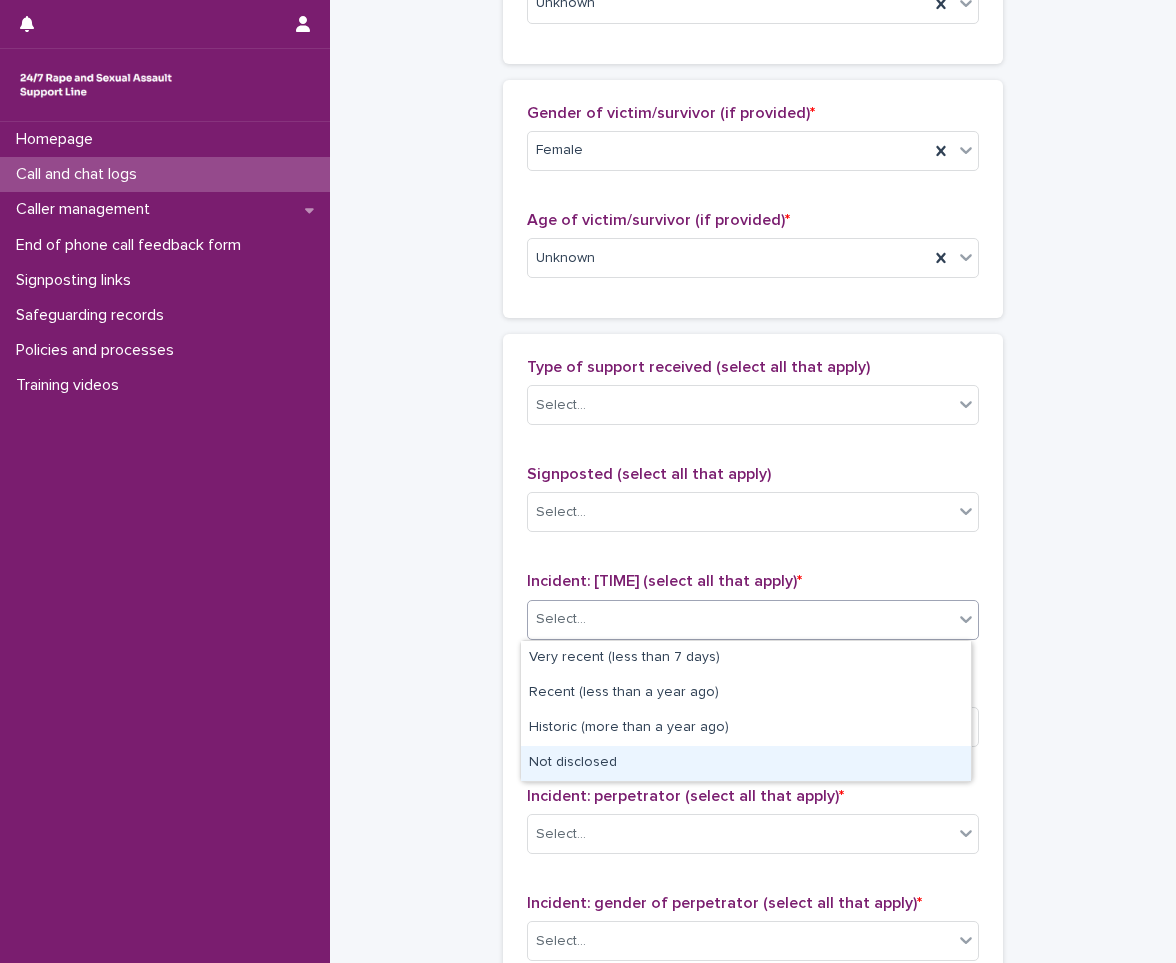 click on "Not disclosed" at bounding box center [746, 763] 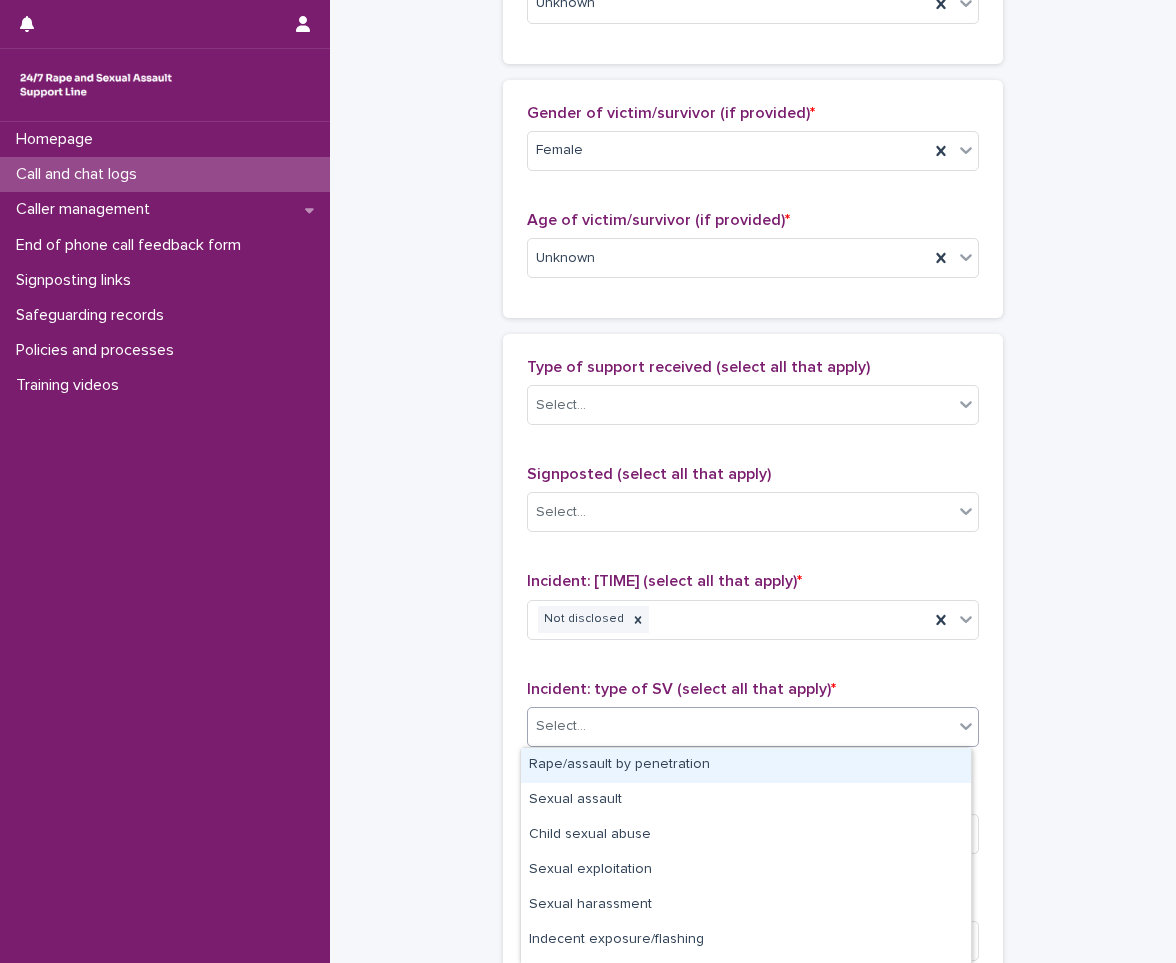 click on "Select..." at bounding box center (561, 726) 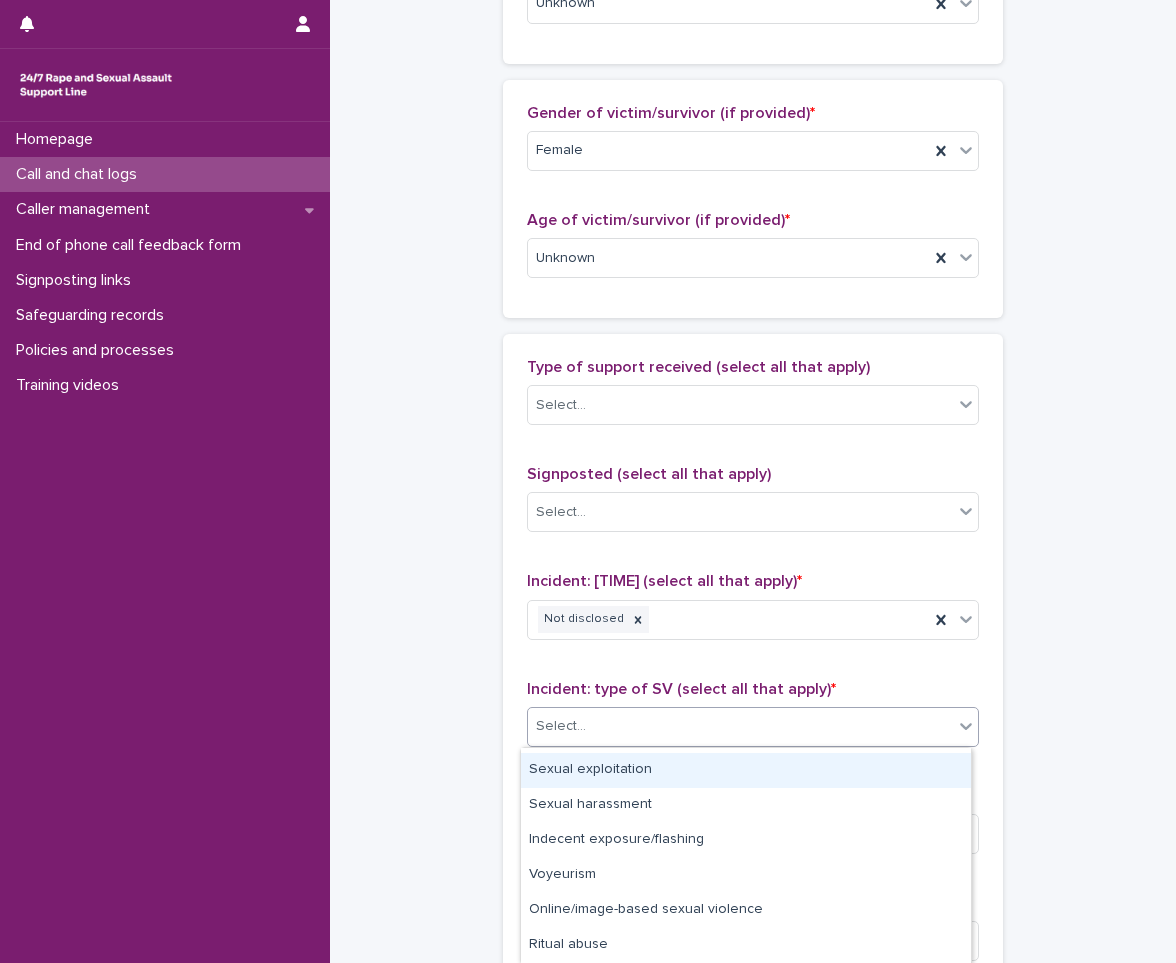 scroll, scrollTop: 134, scrollLeft: 0, axis: vertical 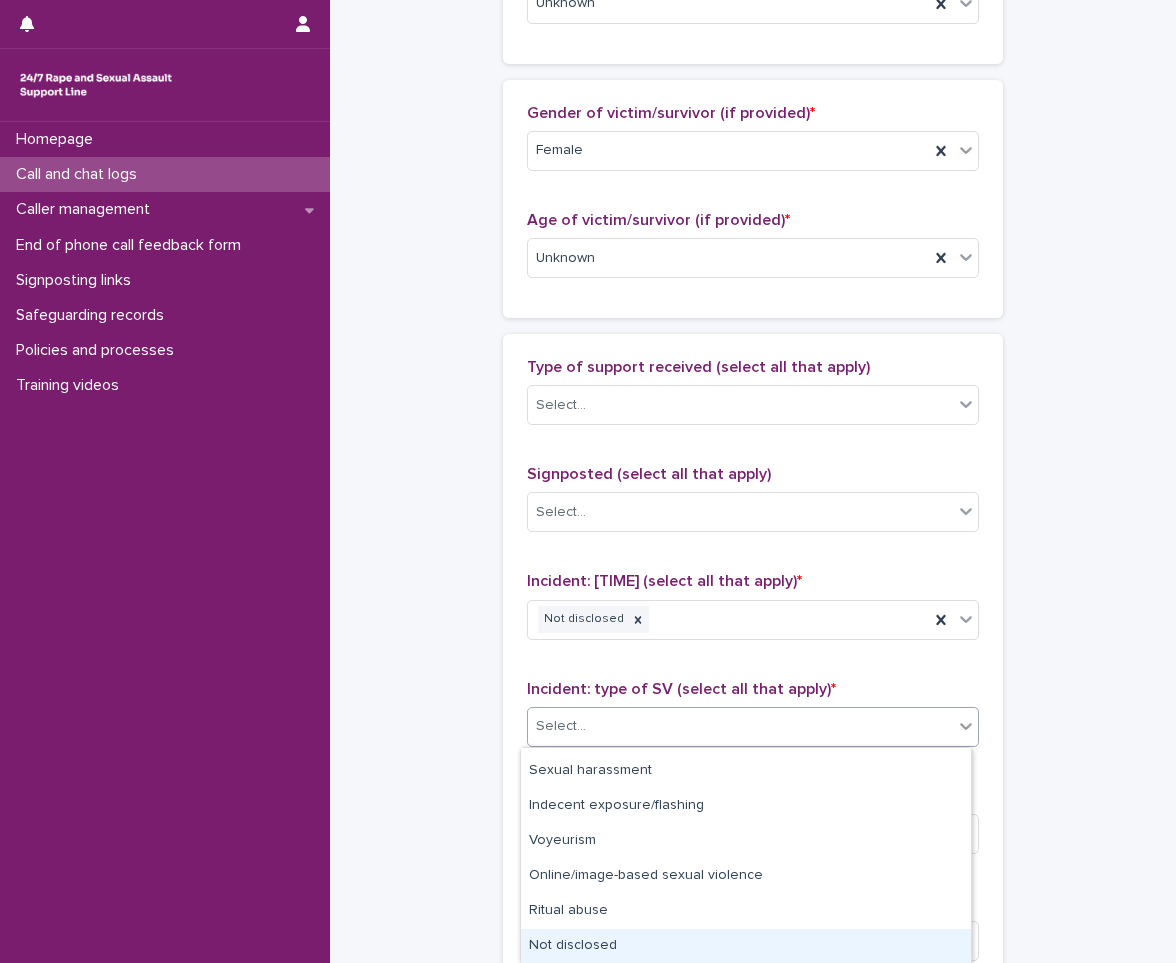 click on "Not disclosed" at bounding box center (746, 946) 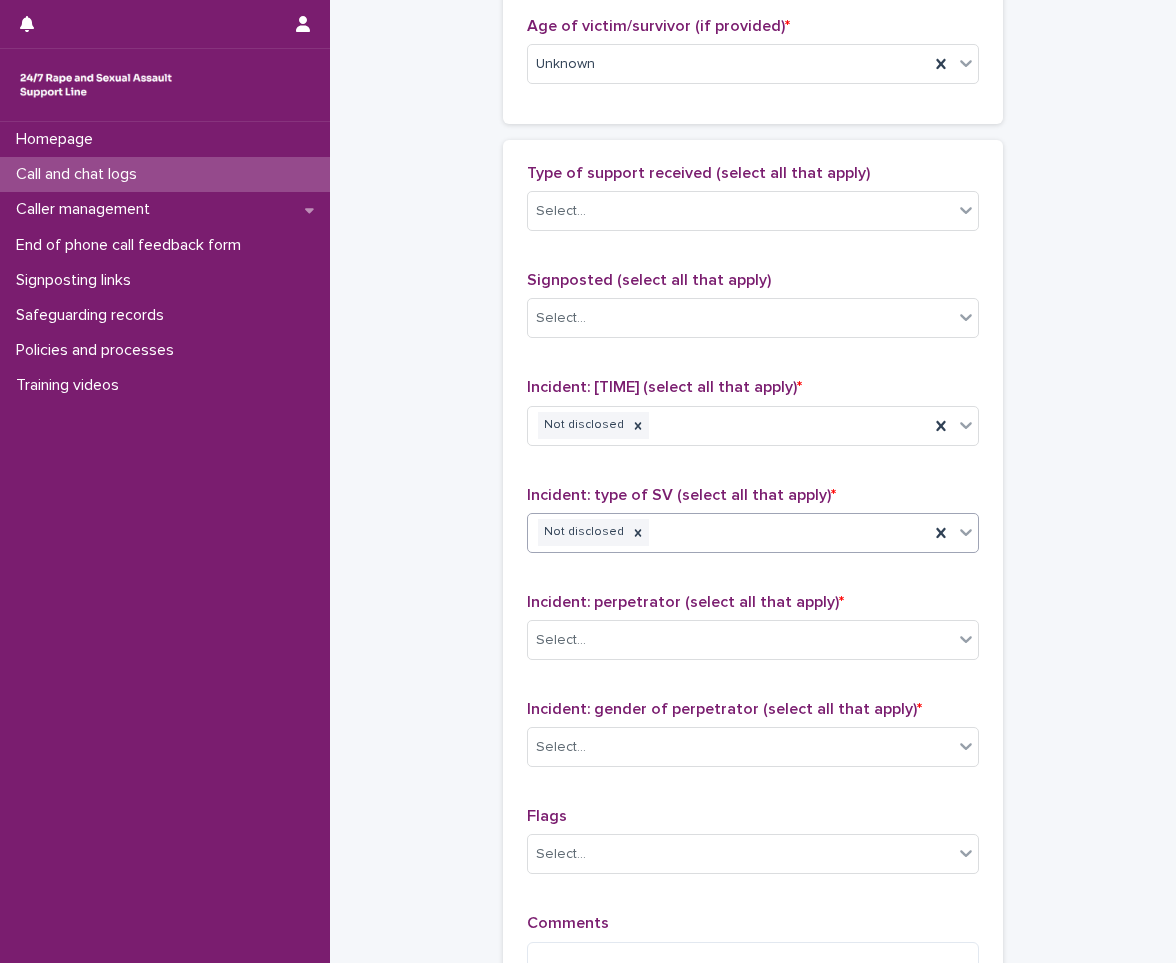 scroll, scrollTop: 1100, scrollLeft: 0, axis: vertical 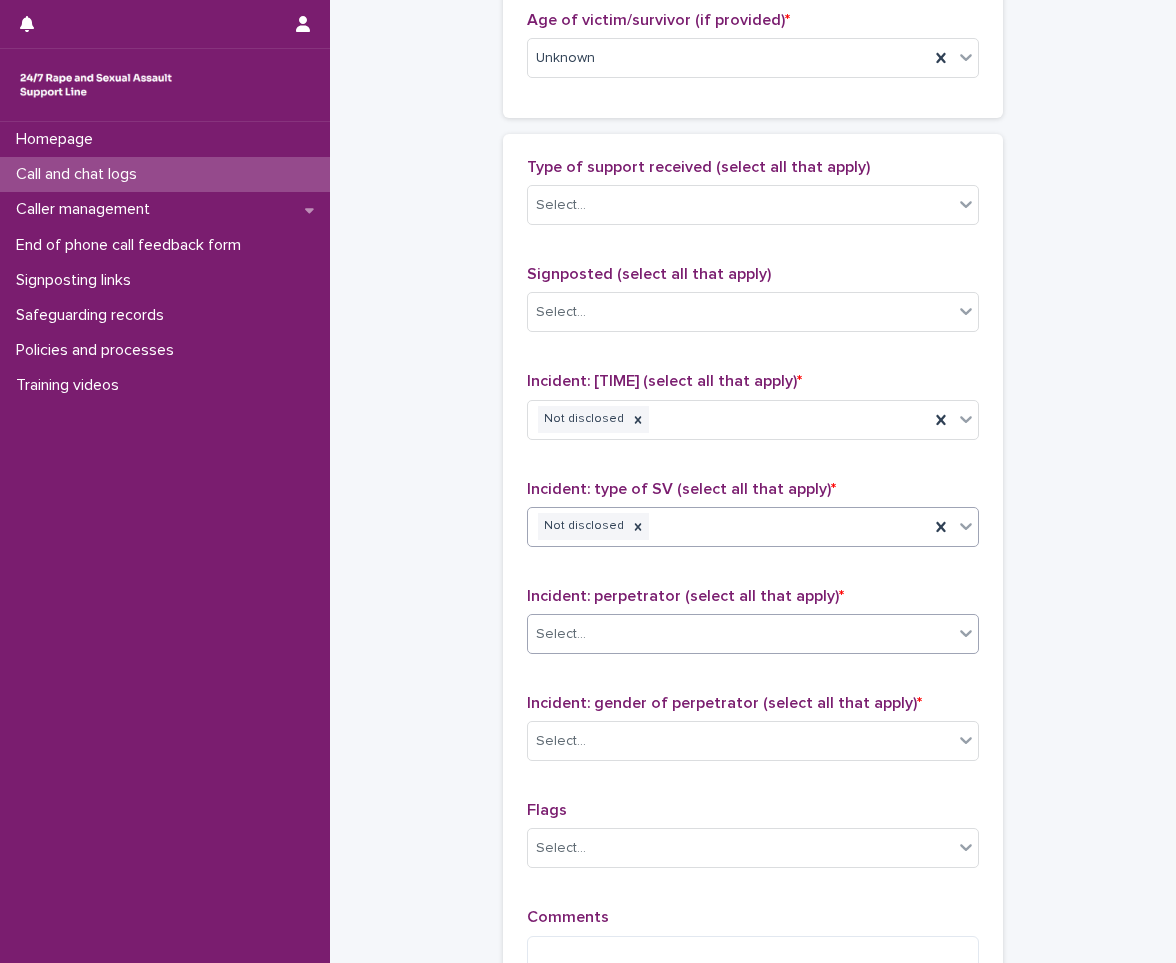 click on "Select..." at bounding box center [740, 634] 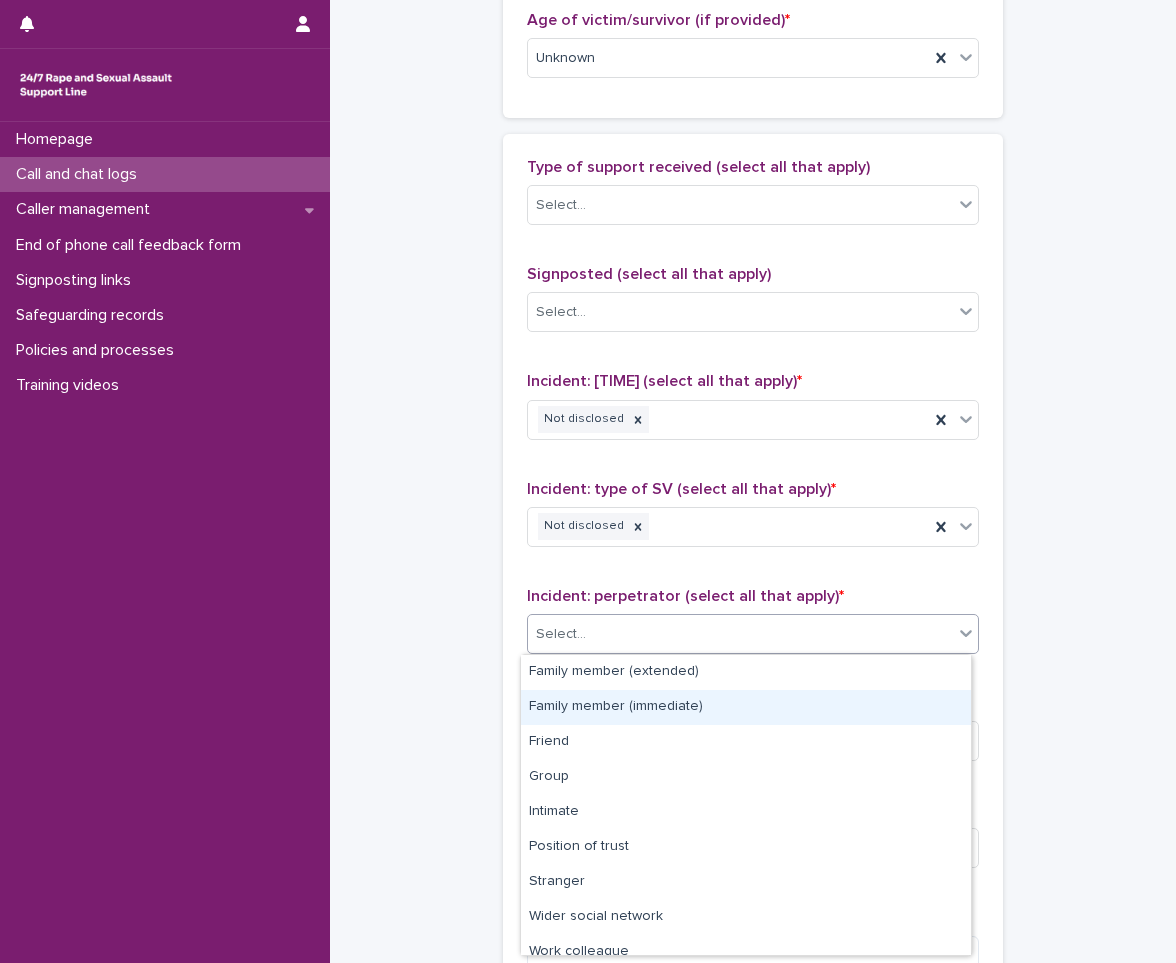 scroll, scrollTop: 85, scrollLeft: 0, axis: vertical 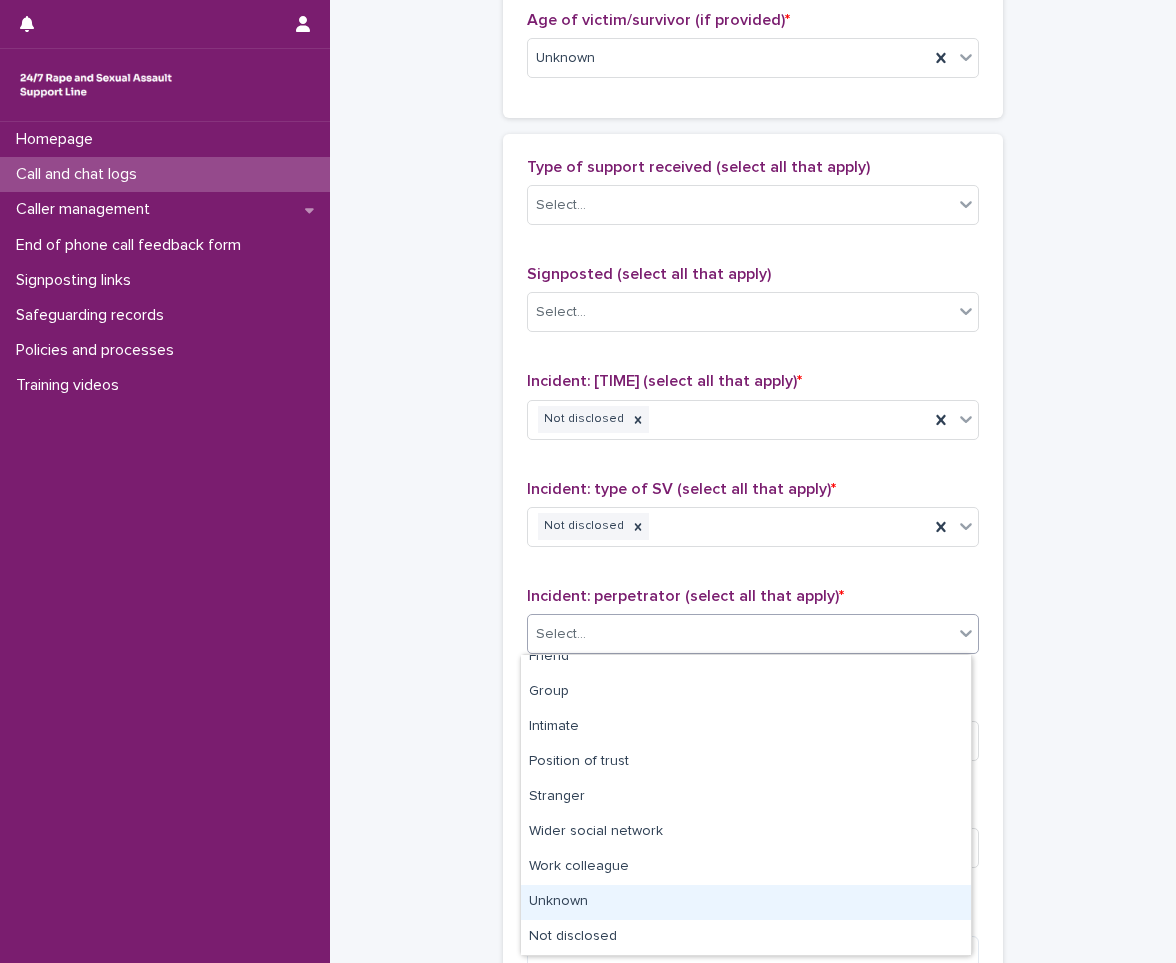 click on "Unknown" at bounding box center (746, 902) 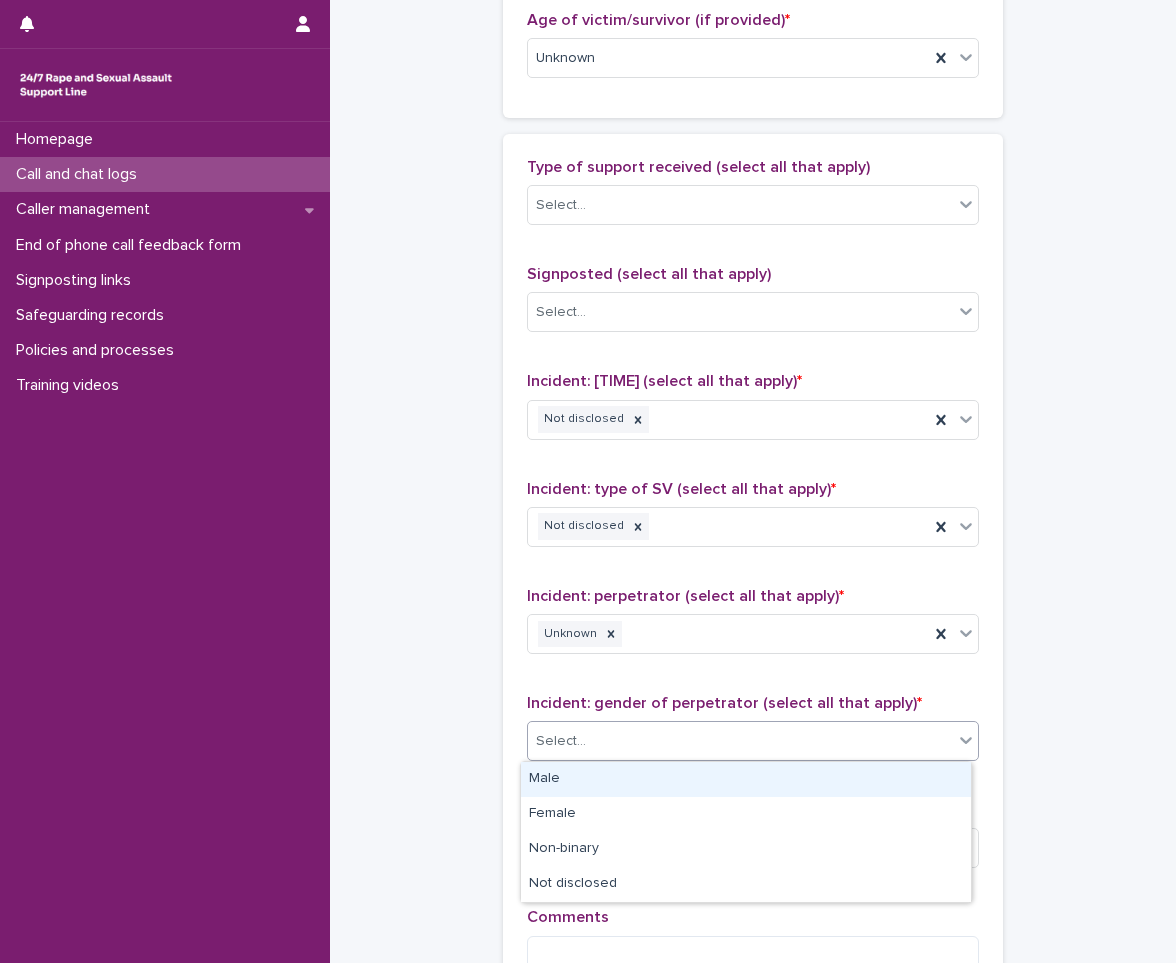 click on "Select..." at bounding box center [740, 741] 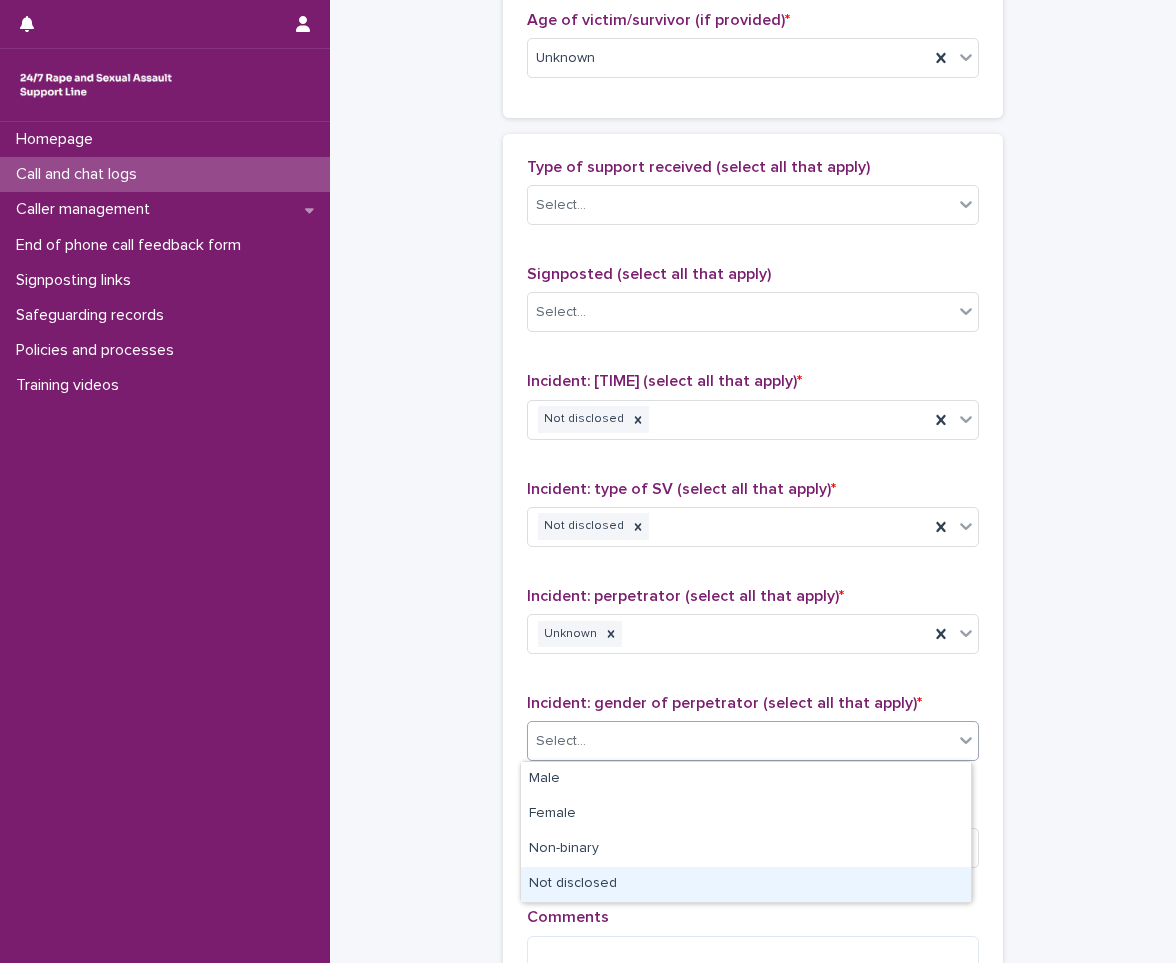 click on "Not disclosed" at bounding box center (746, 884) 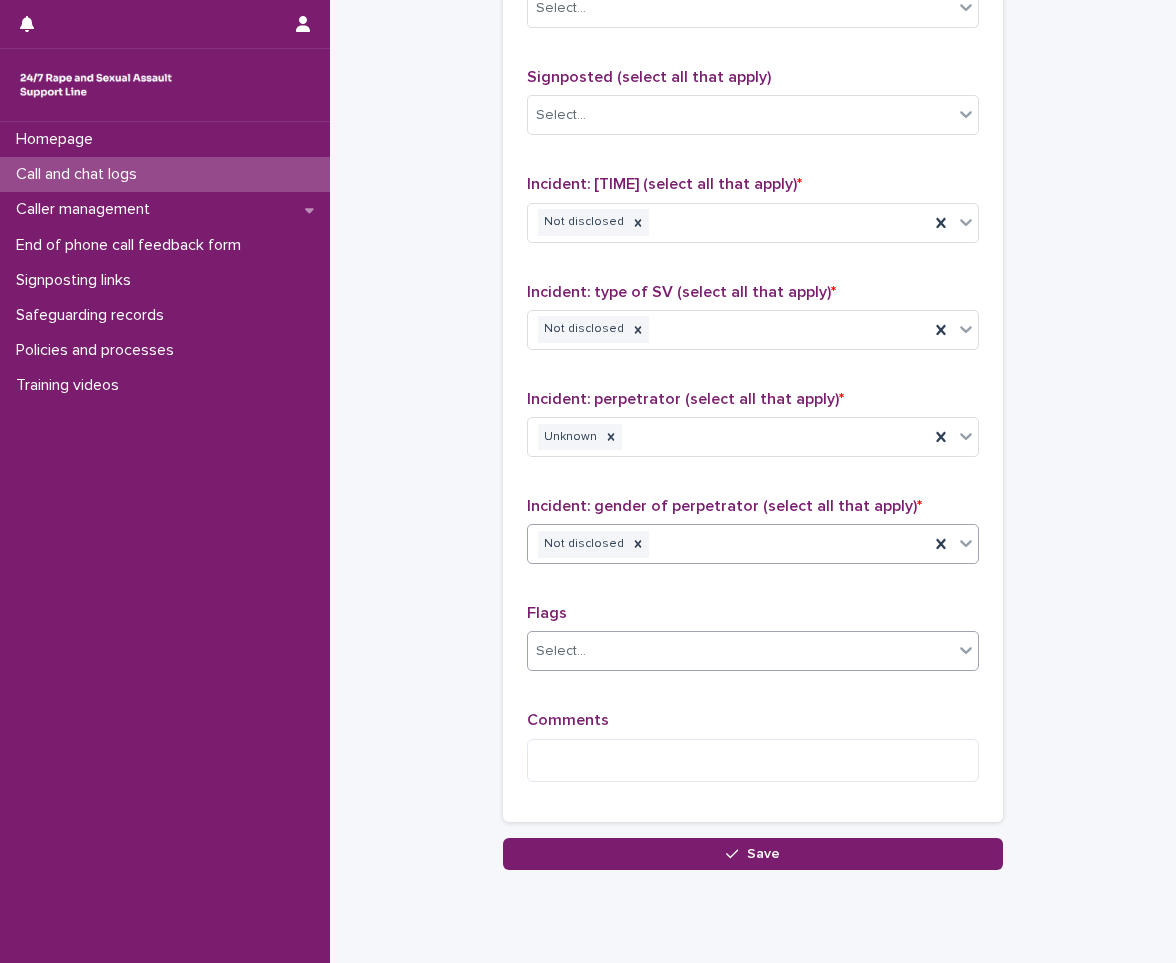 scroll, scrollTop: 1360, scrollLeft: 0, axis: vertical 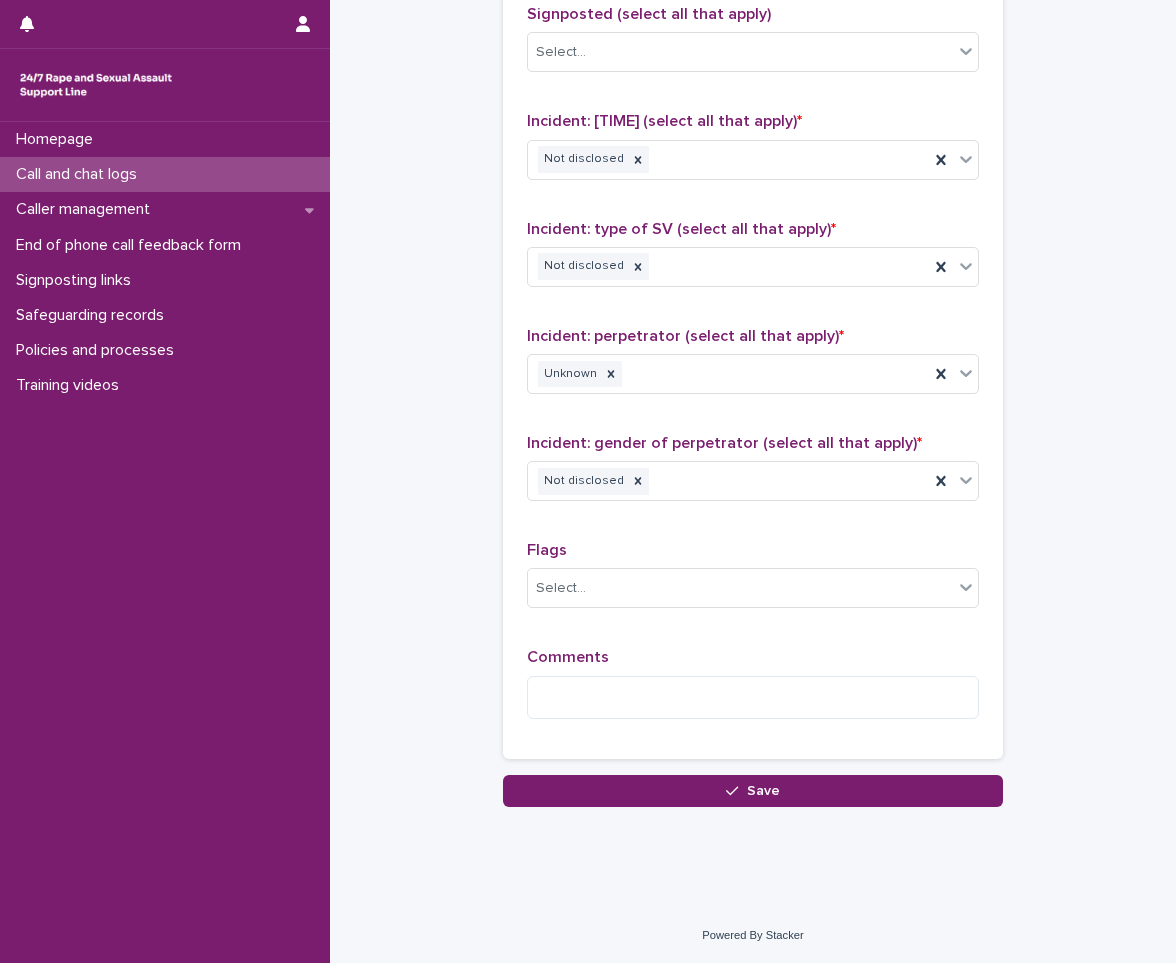 click on "Type of support received (select all that apply) Select... Signposted (select all that apply) Select... Incident: time period (select all that apply) * Not disclosed Incident: type of SV (select all that apply) * Not disclosed Incident: perpetrator (select all that apply) * Unknown Incident: gender of perpetrator (select all that apply) * Not disclosed Flags Select... Comments" at bounding box center (753, 316) 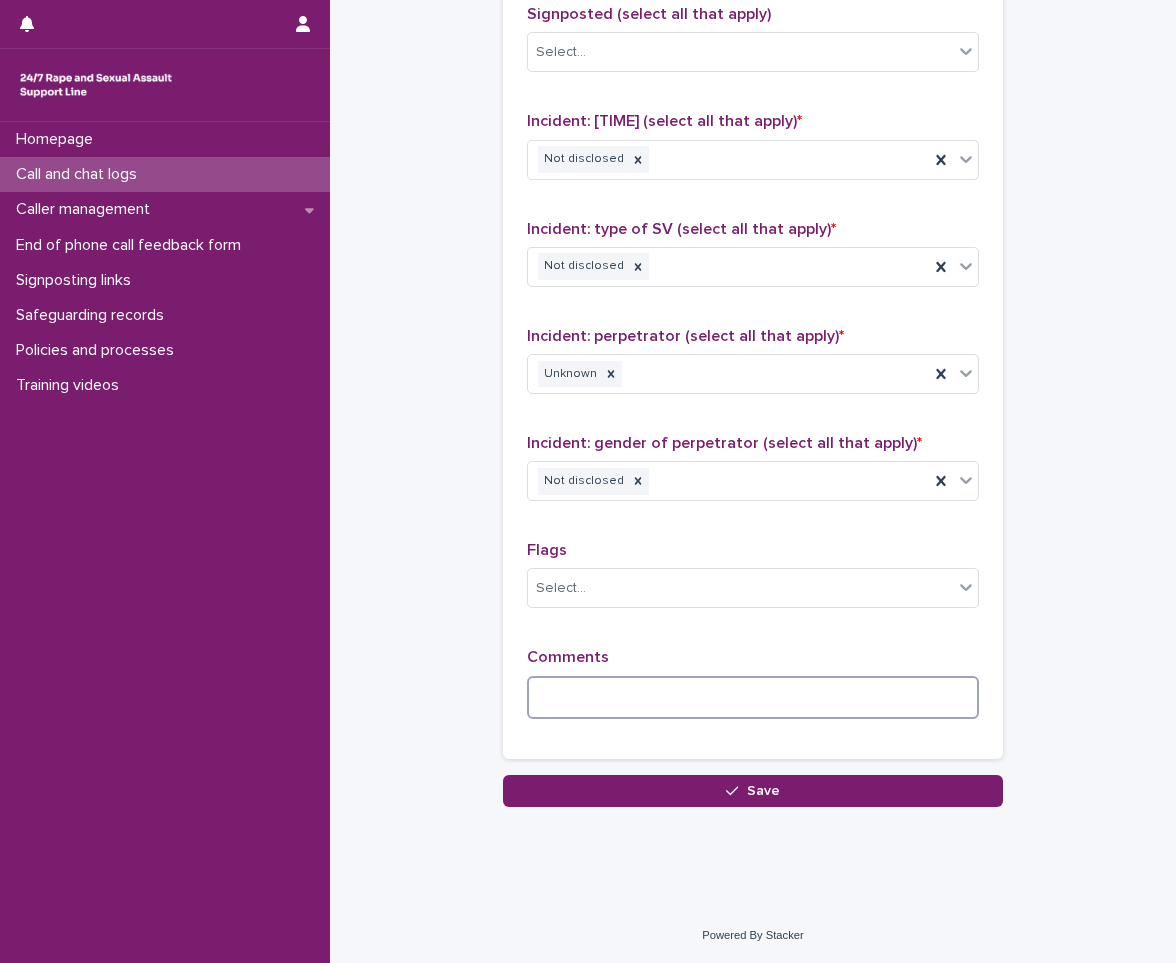 click at bounding box center (753, 697) 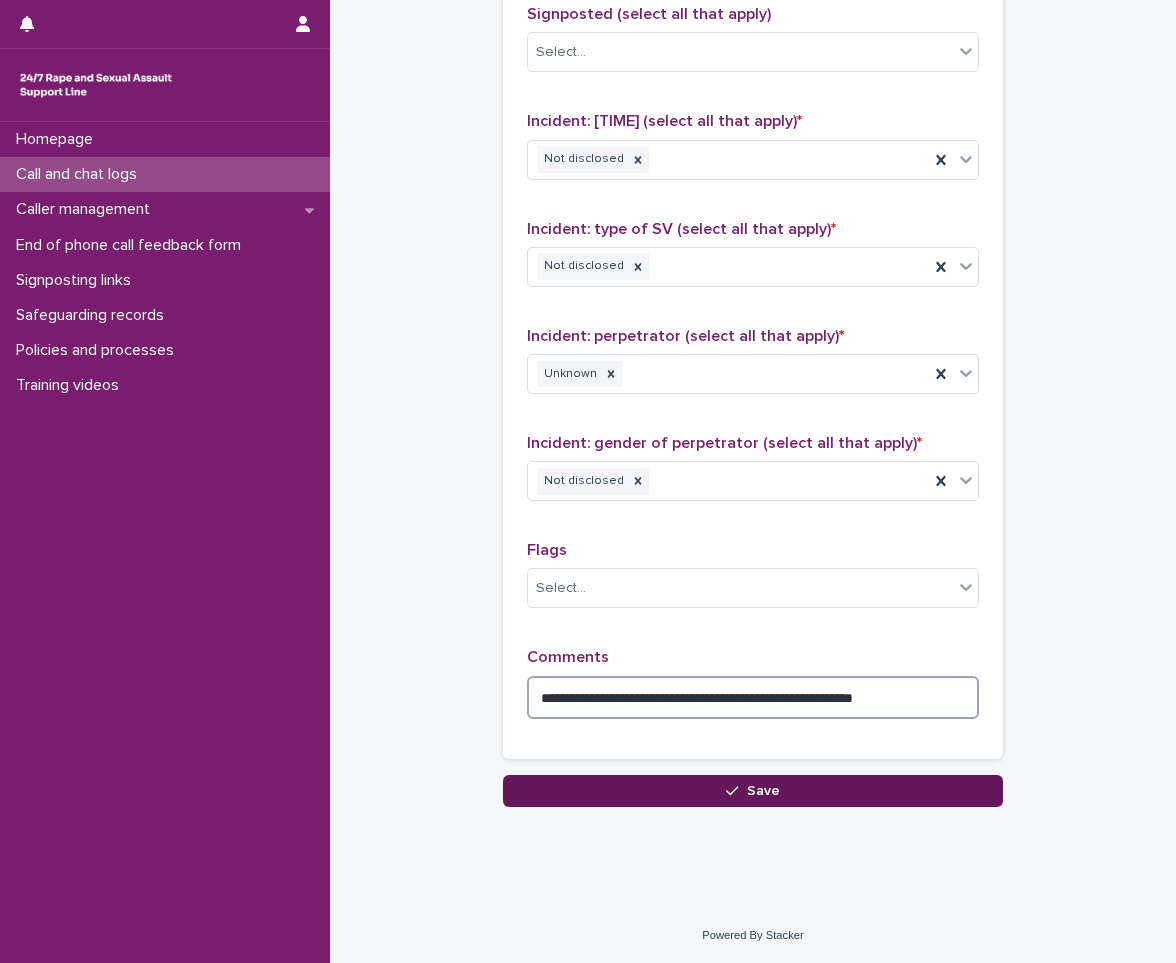 type on "**********" 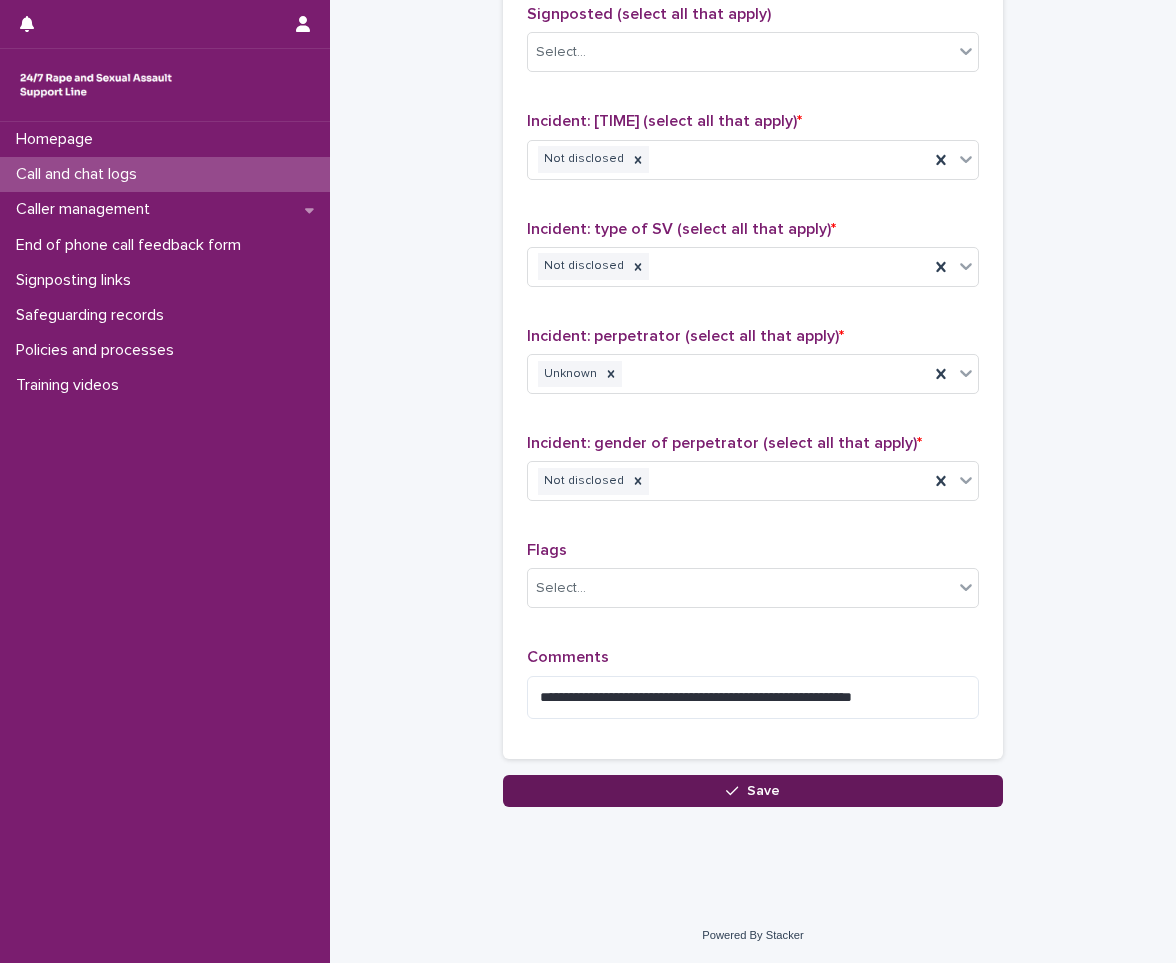 click on "Save" at bounding box center (753, 791) 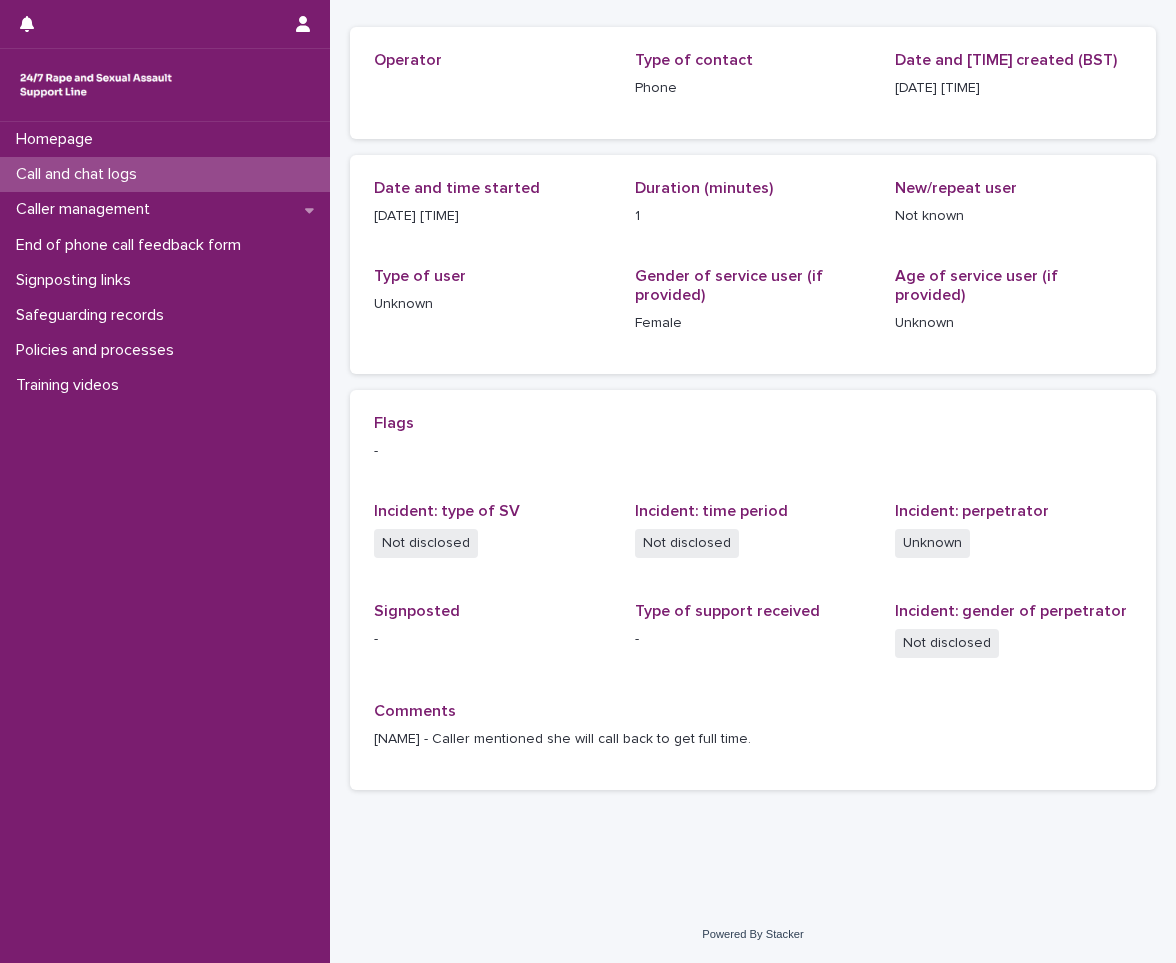 scroll, scrollTop: 0, scrollLeft: 0, axis: both 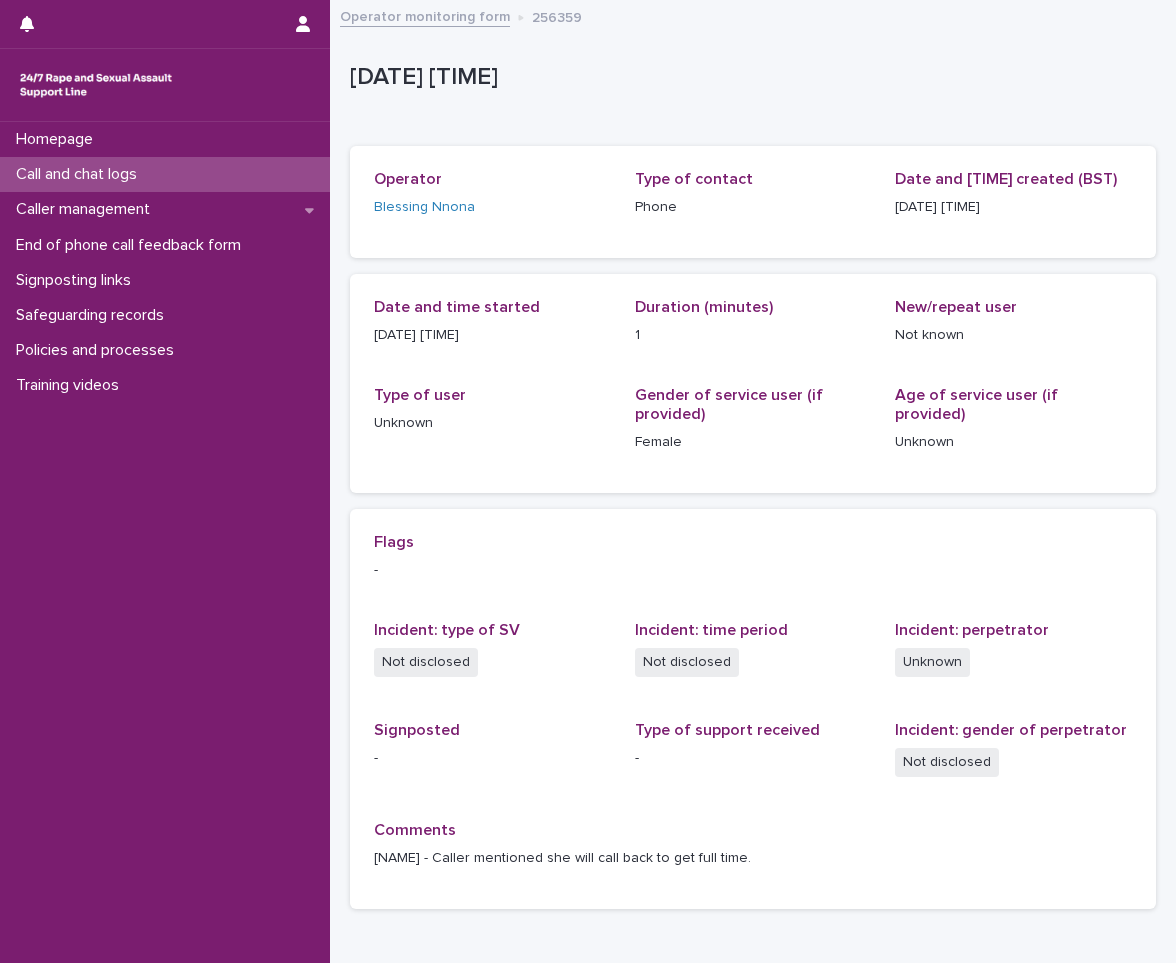 click on "Call and chat logs" at bounding box center [80, 174] 